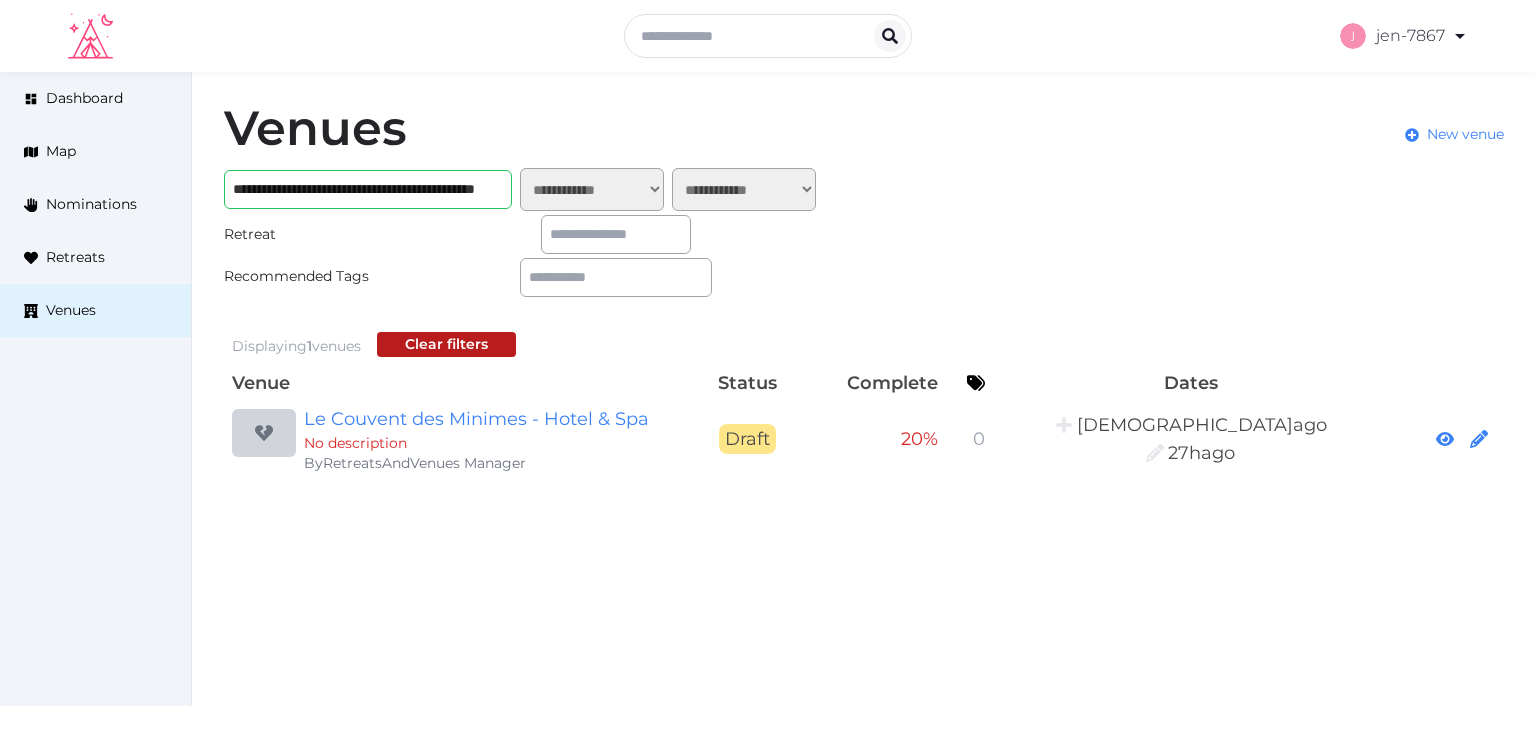 scroll, scrollTop: 0, scrollLeft: 0, axis: both 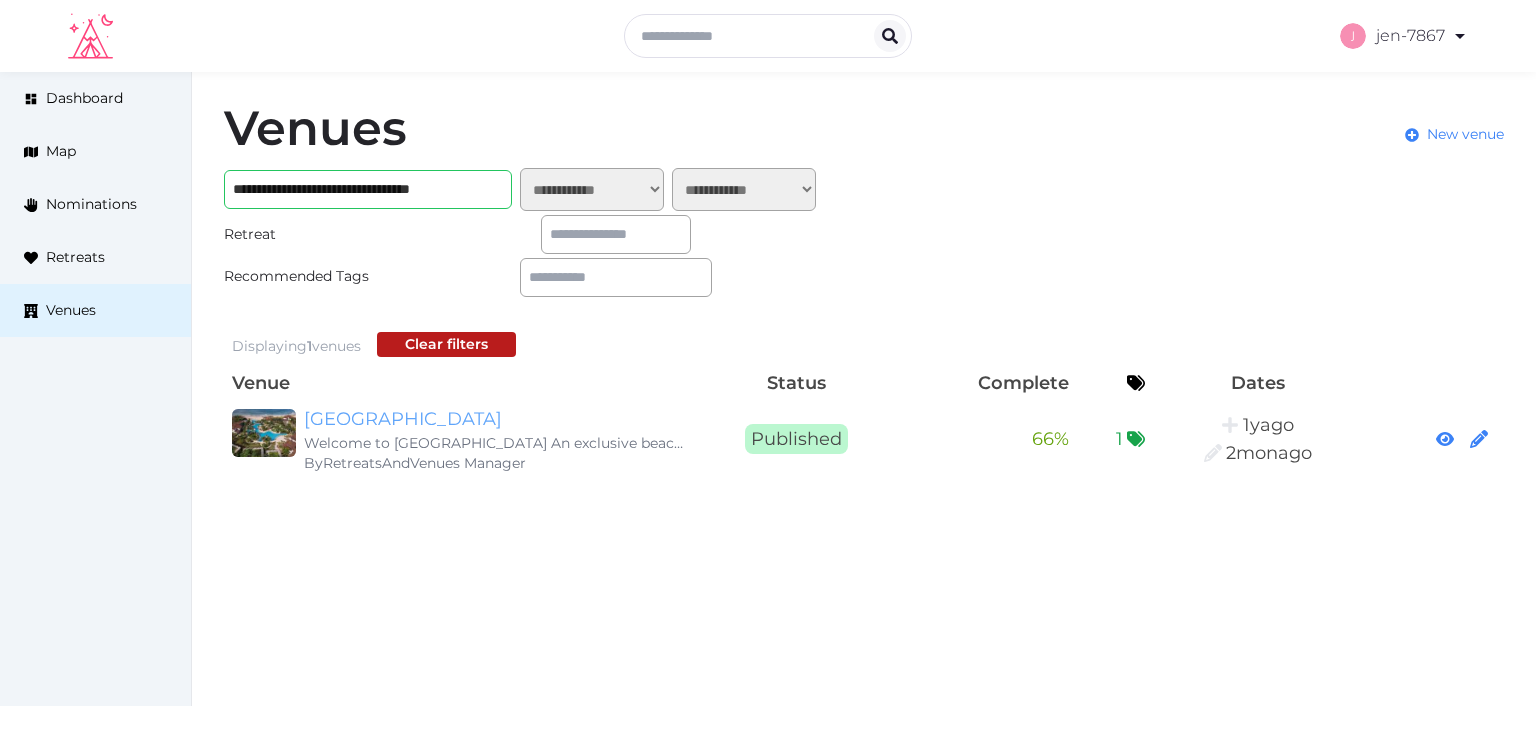 type on "**********" 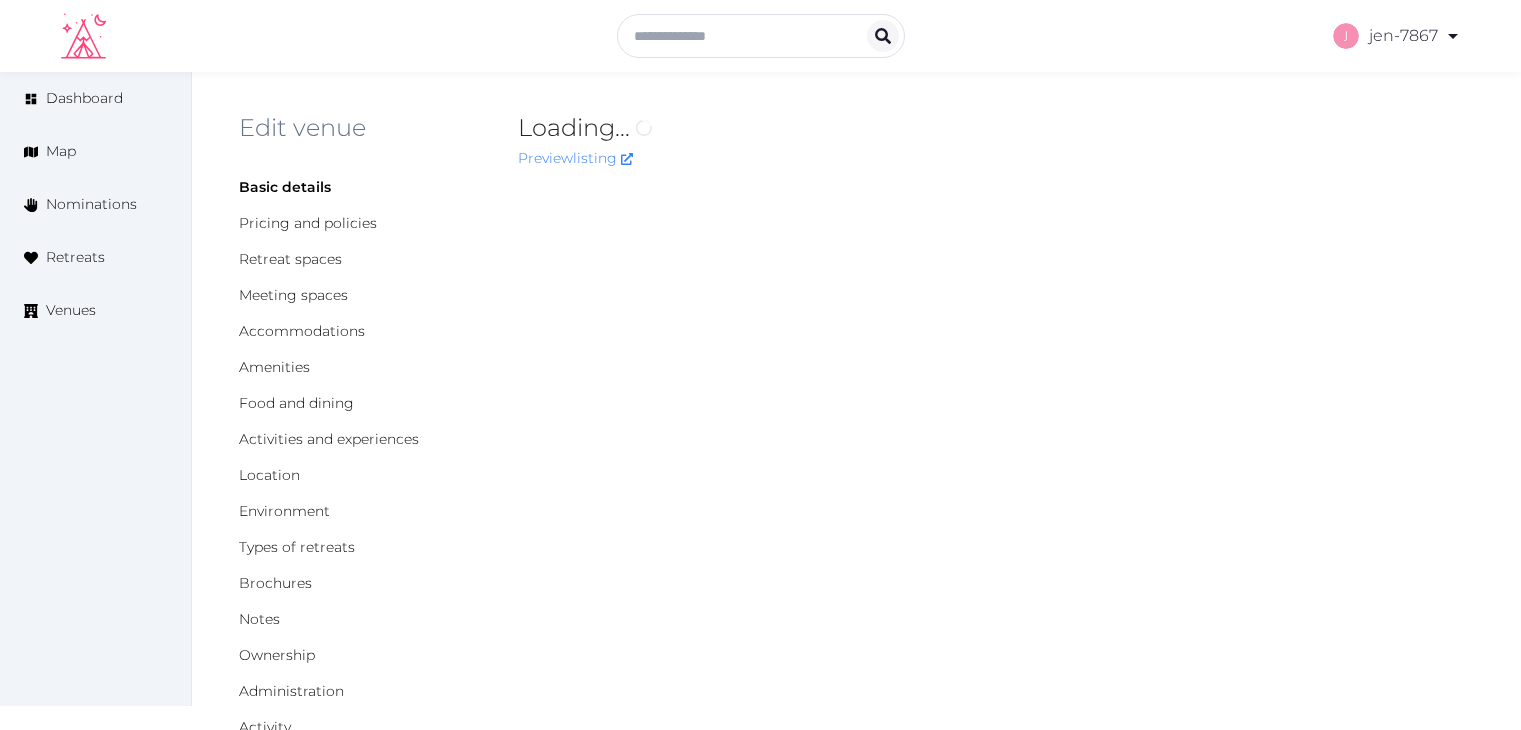 scroll, scrollTop: 0, scrollLeft: 0, axis: both 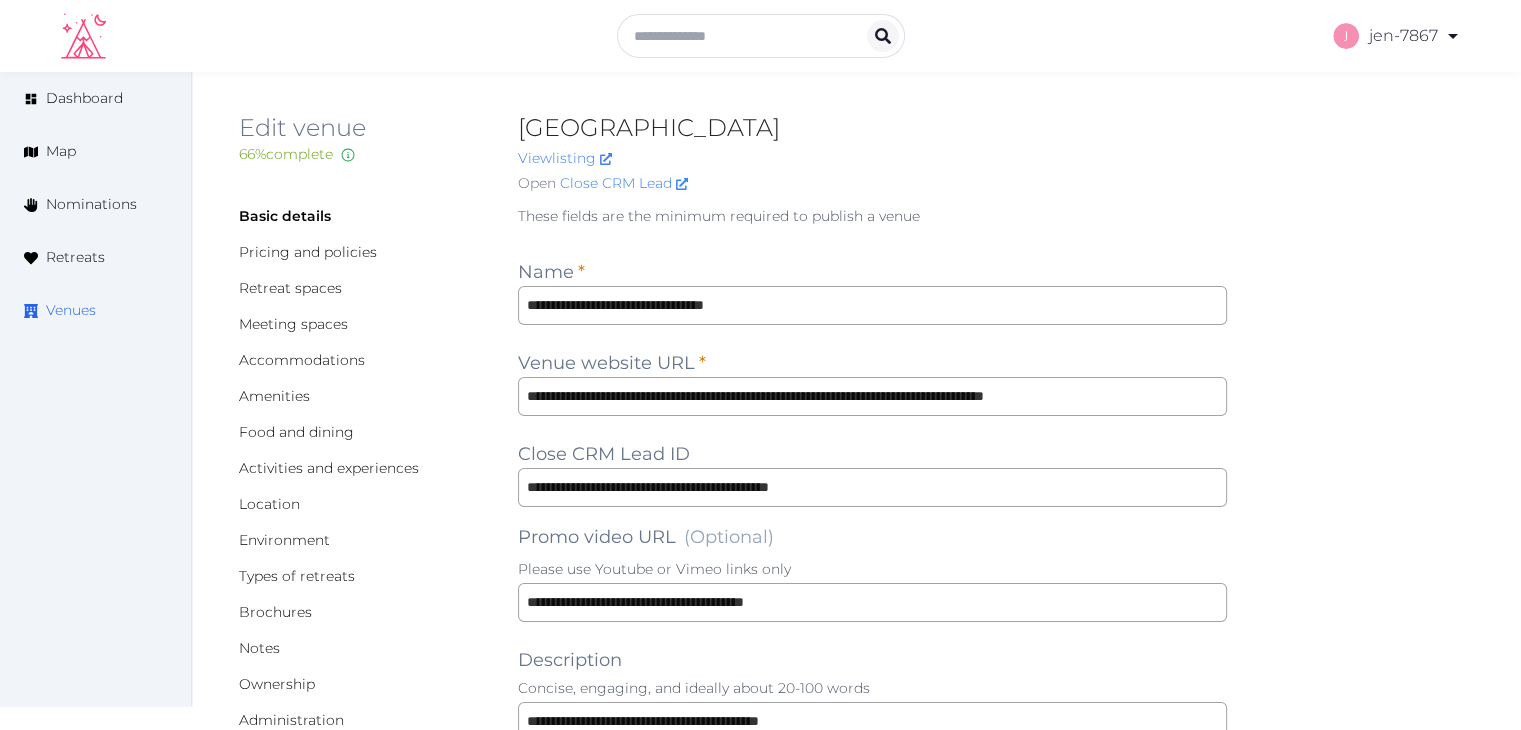 click on "Venues" at bounding box center [71, 310] 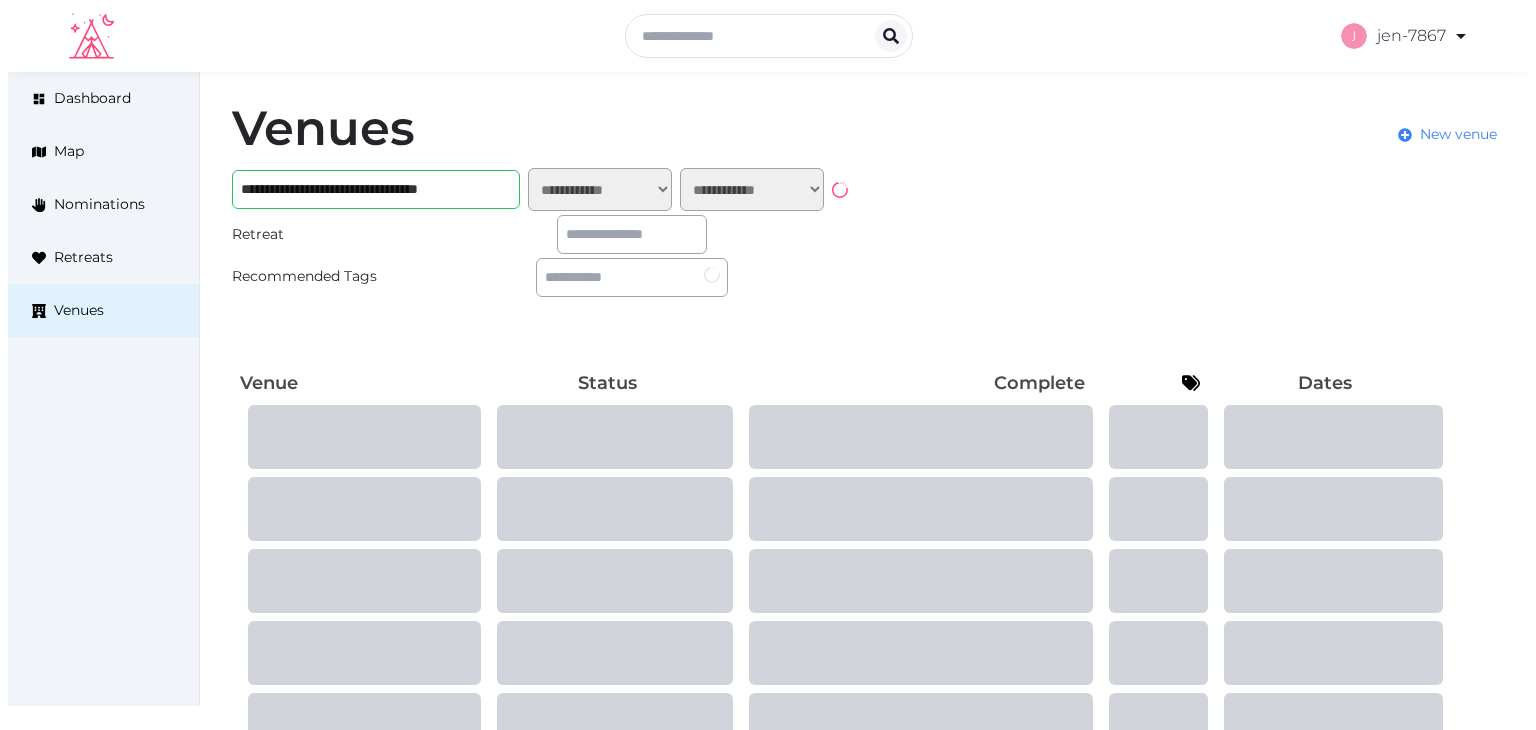 scroll, scrollTop: 0, scrollLeft: 0, axis: both 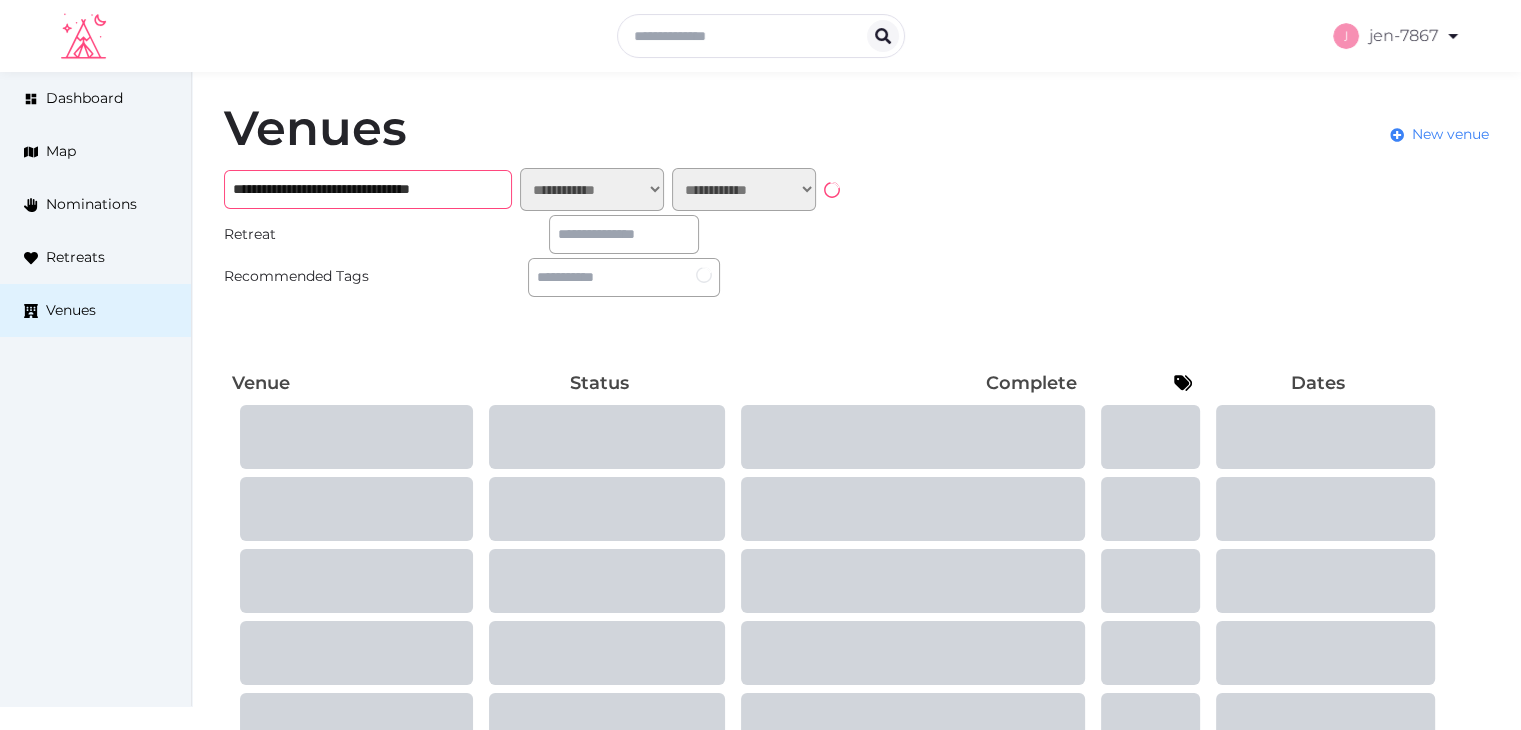 click on "**********" at bounding box center (368, 189) 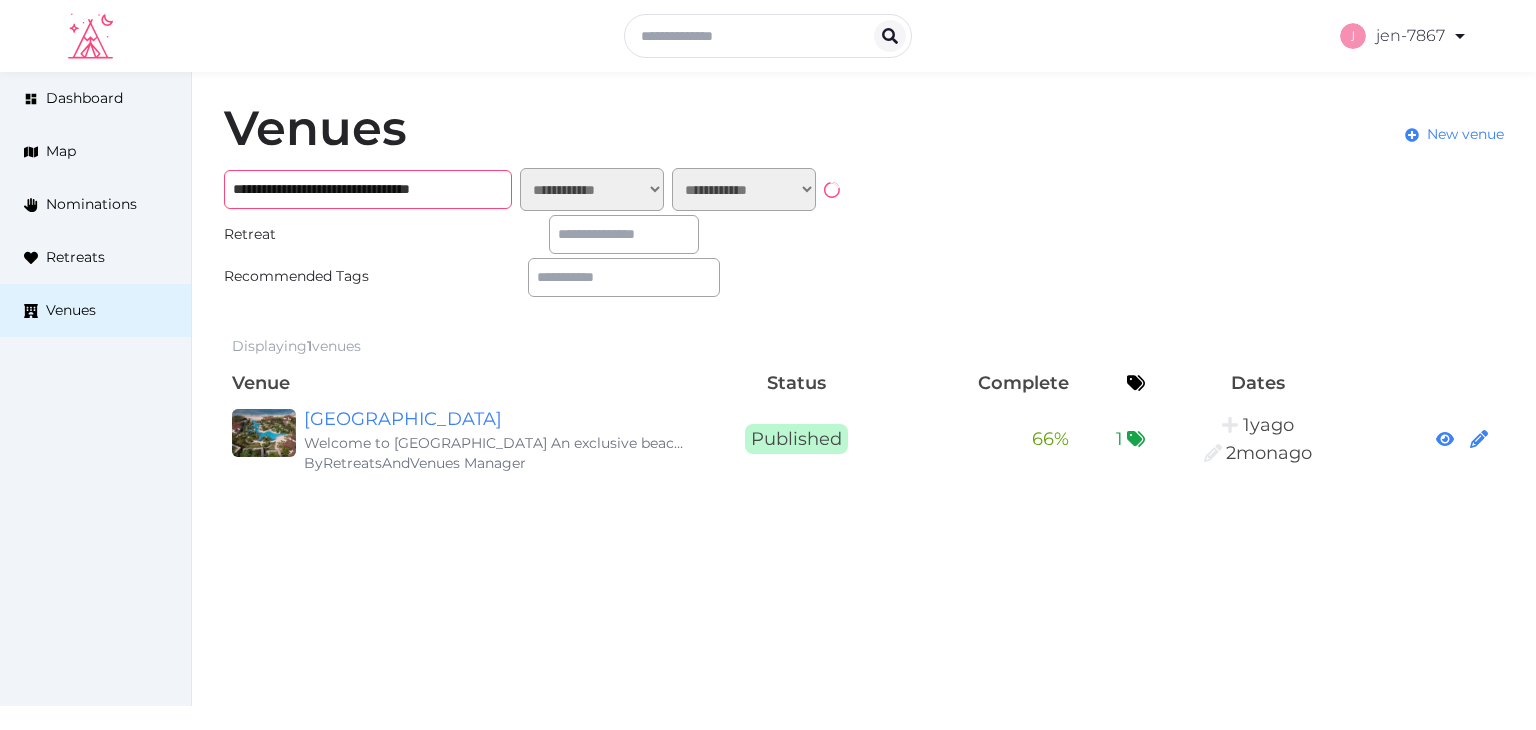 paste 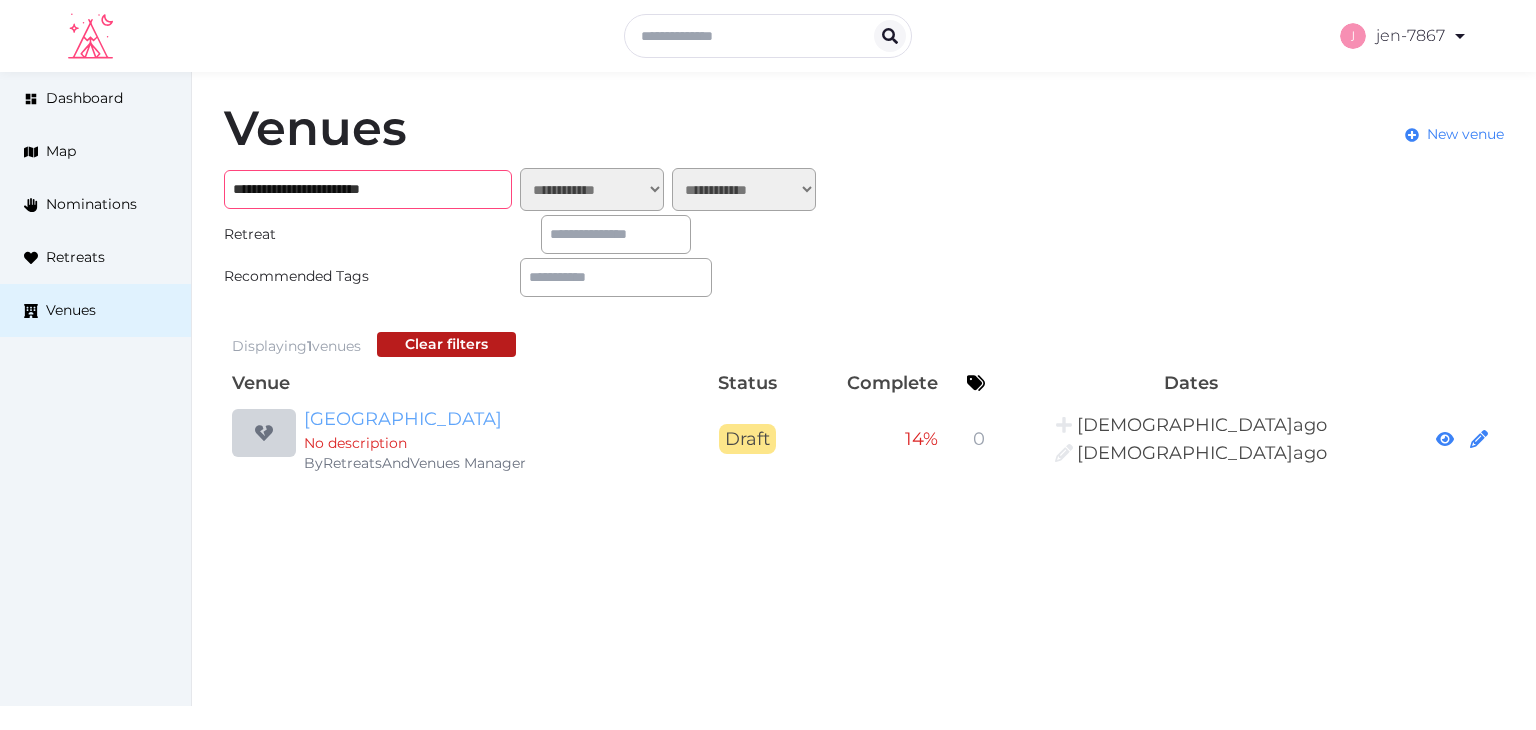 type on "**********" 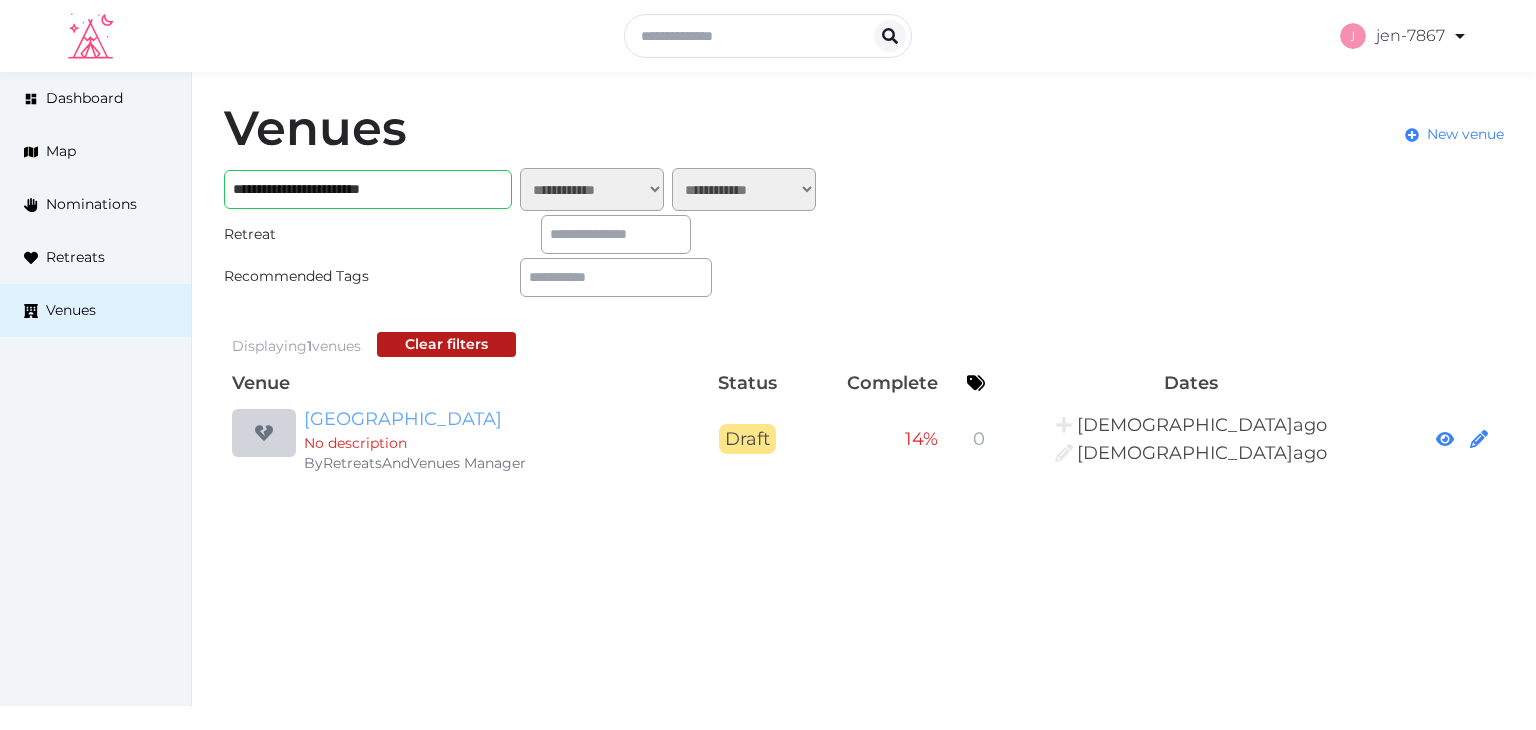 click on "[GEOGRAPHIC_DATA]" at bounding box center (496, 419) 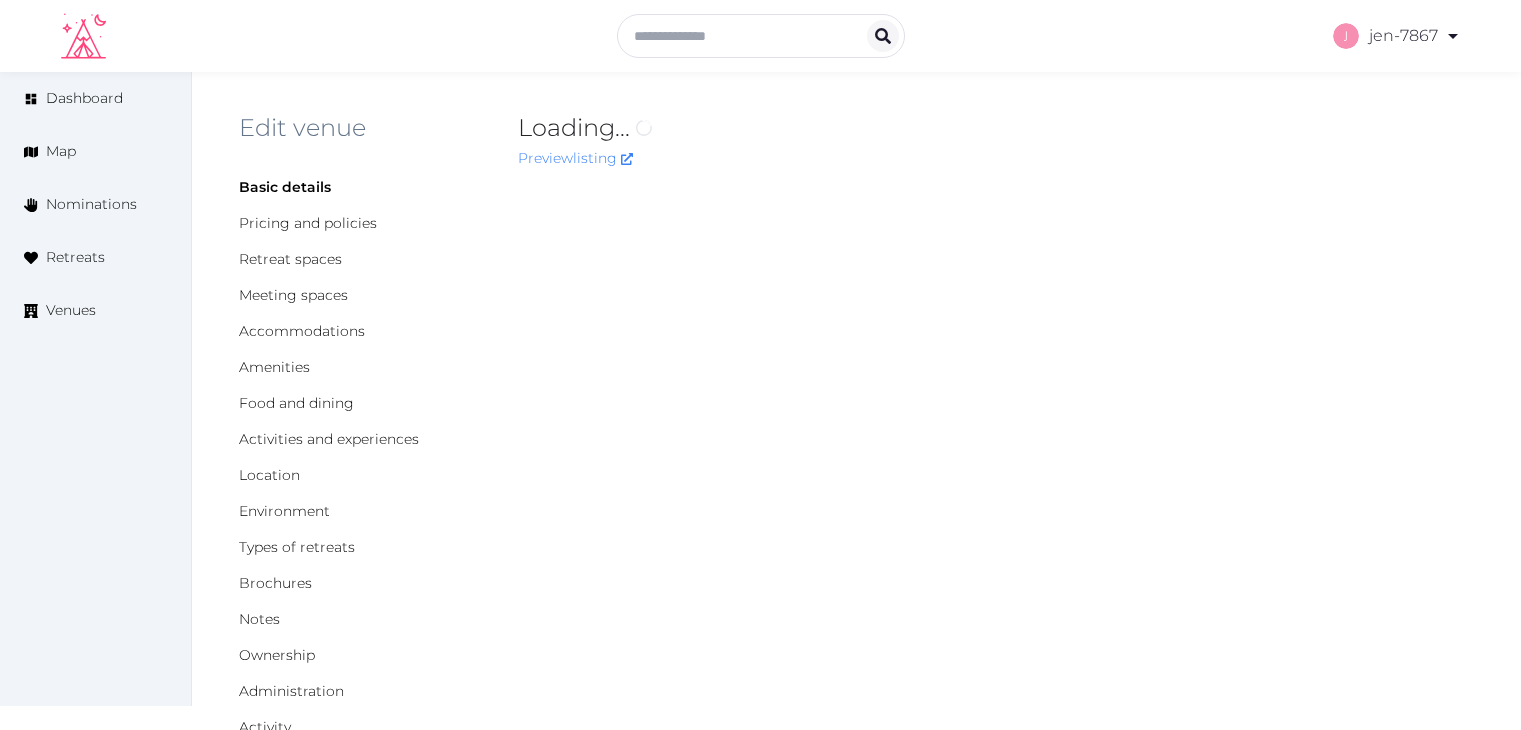 scroll, scrollTop: 0, scrollLeft: 0, axis: both 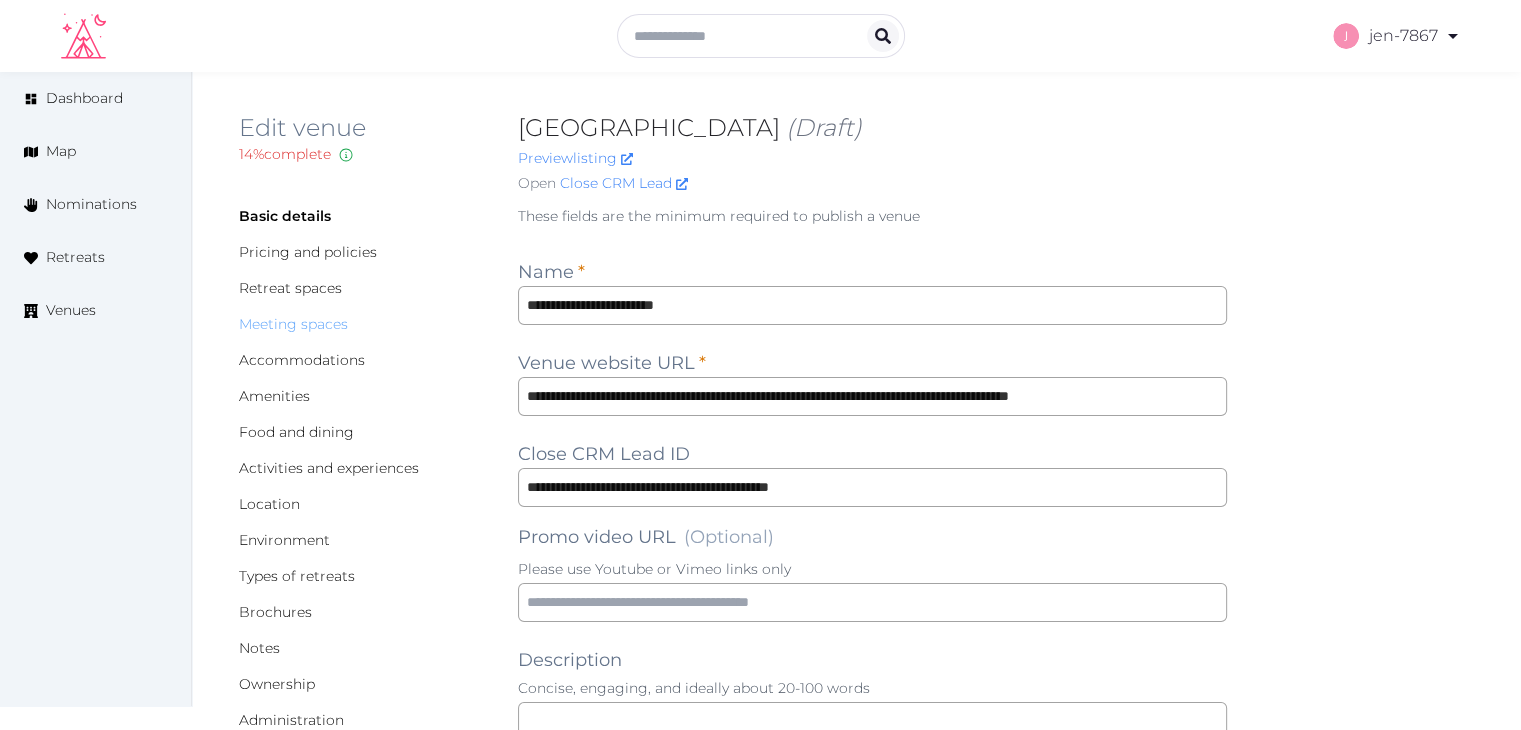 click on "Meeting spaces" at bounding box center (293, 324) 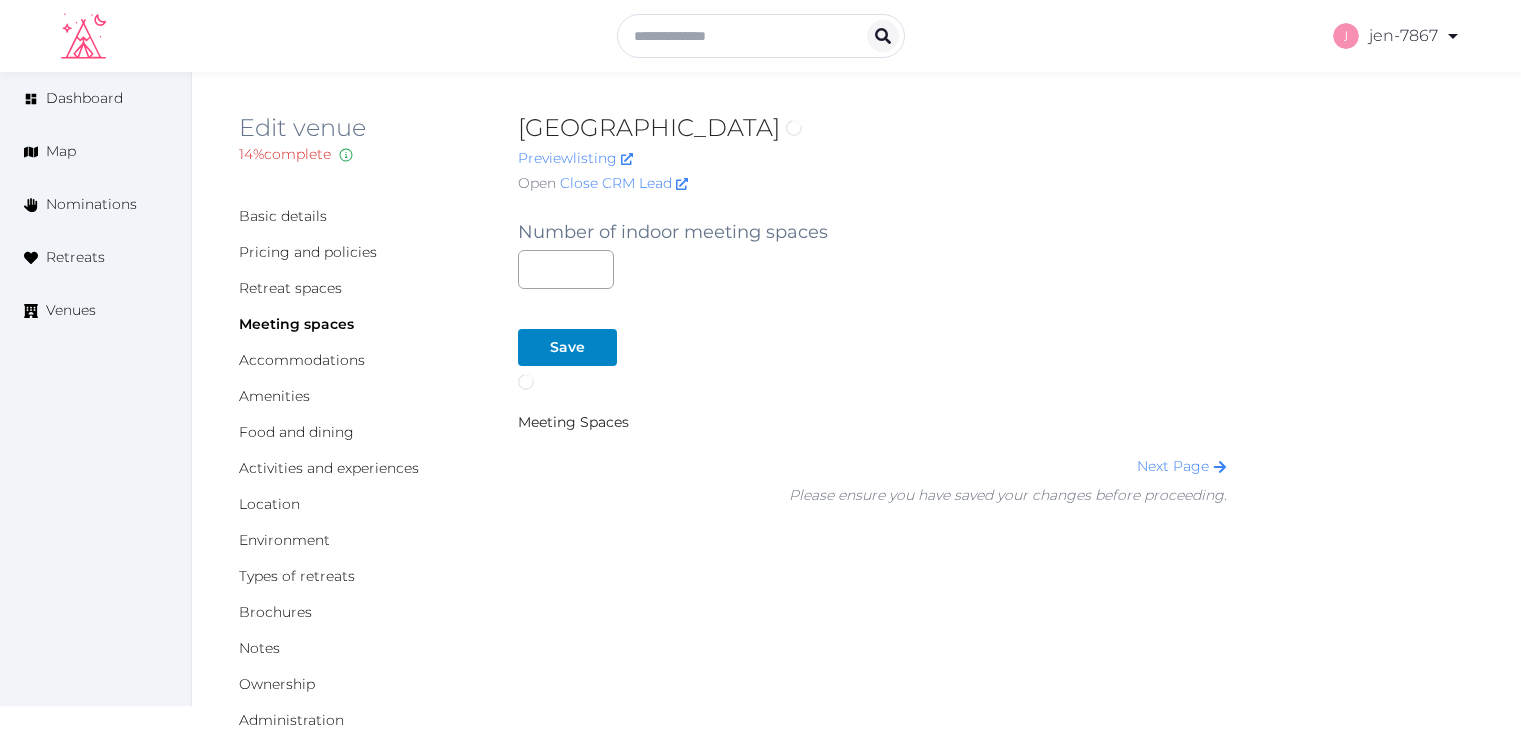 scroll, scrollTop: 0, scrollLeft: 0, axis: both 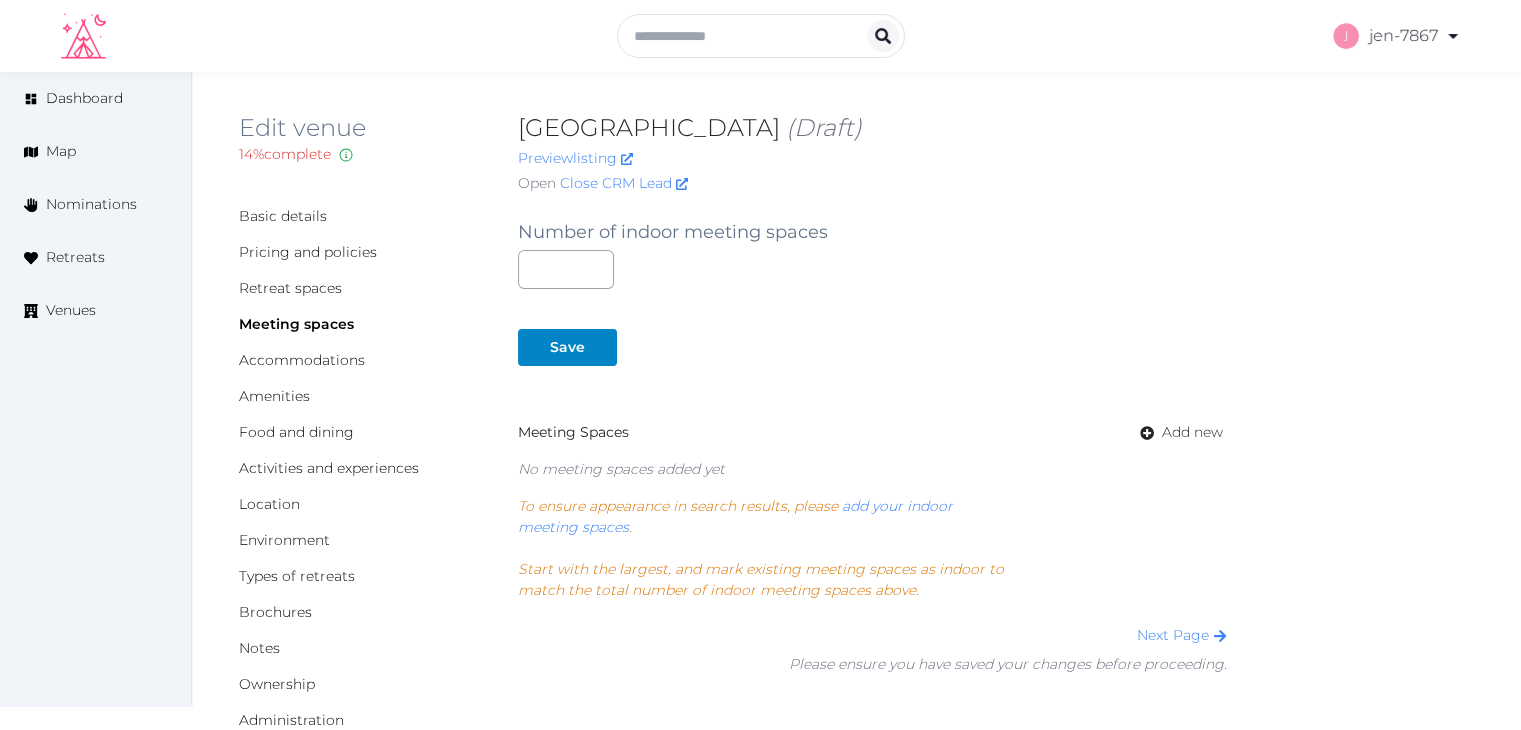 click on "Brochures" at bounding box center (362, 612) 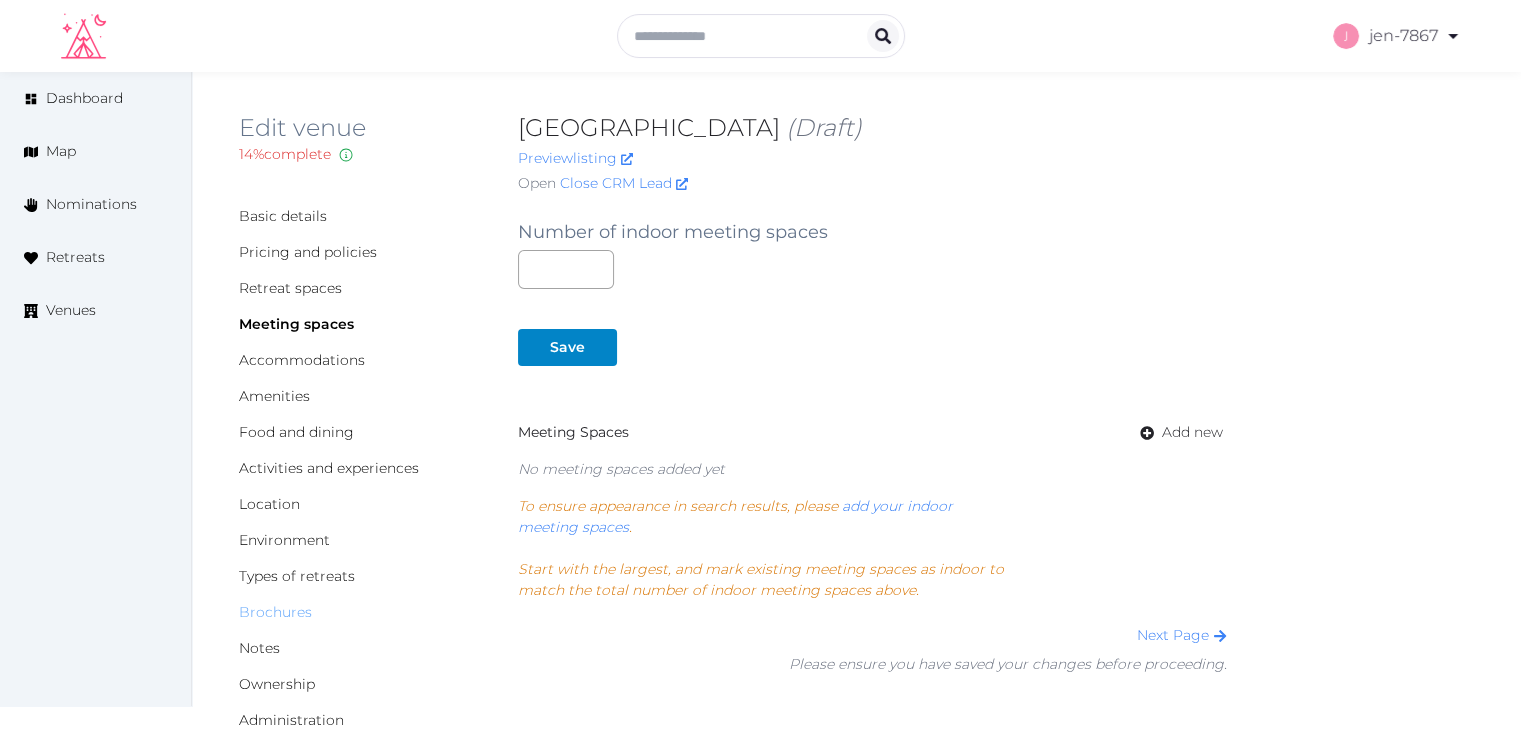 click on "Brochures" at bounding box center (275, 612) 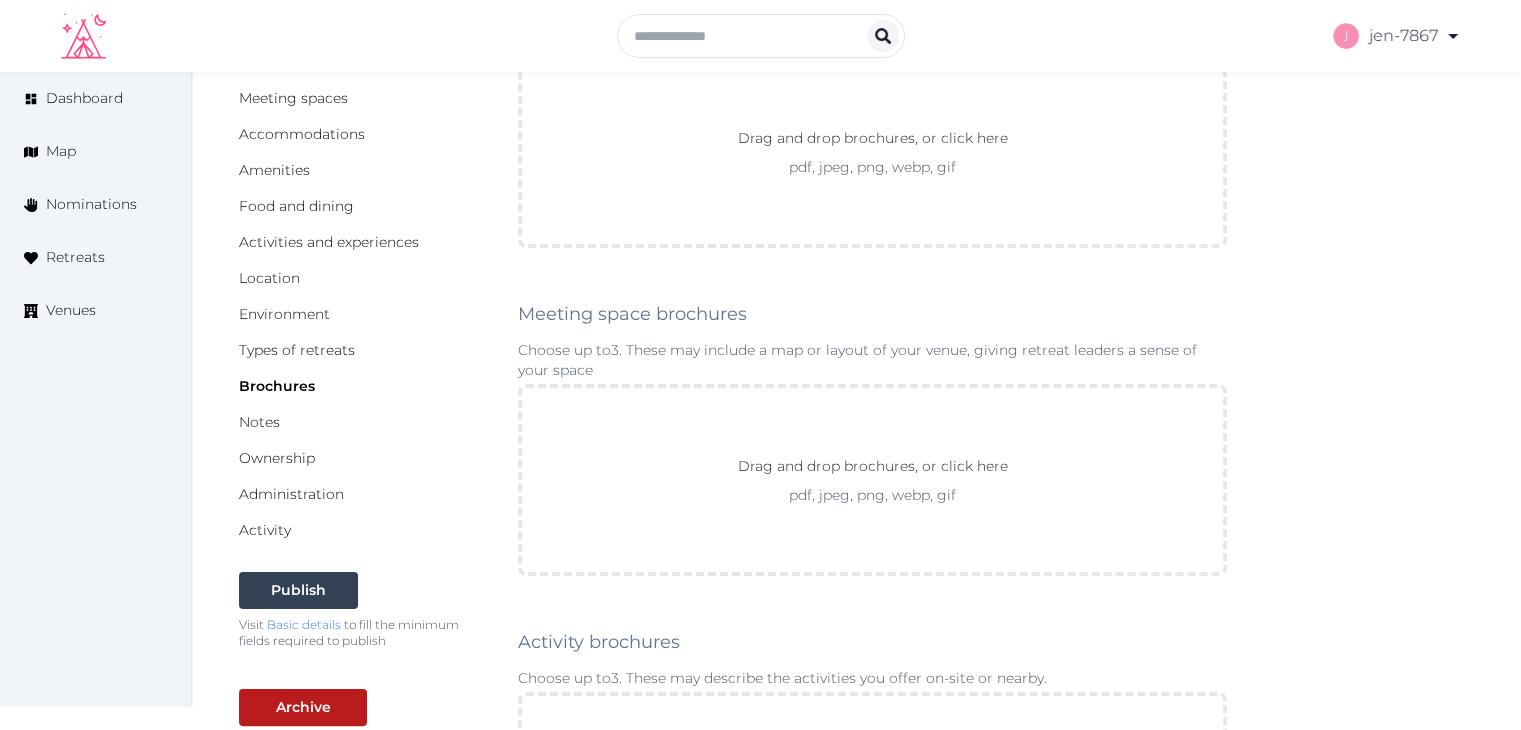 scroll, scrollTop: 300, scrollLeft: 0, axis: vertical 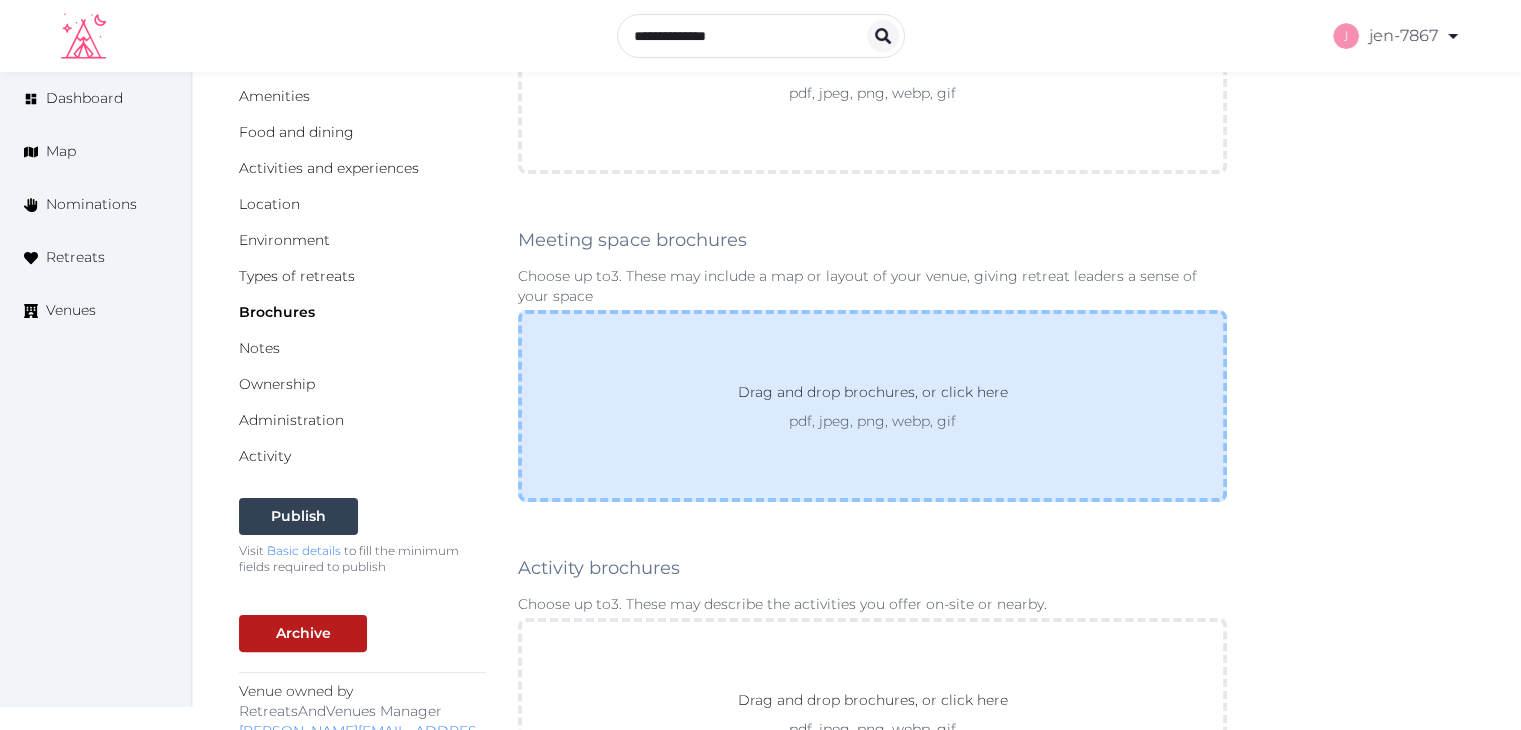 click on "Drag and drop brochures, or click here pdf, jpeg, png, webp, gif" at bounding box center [872, 406] 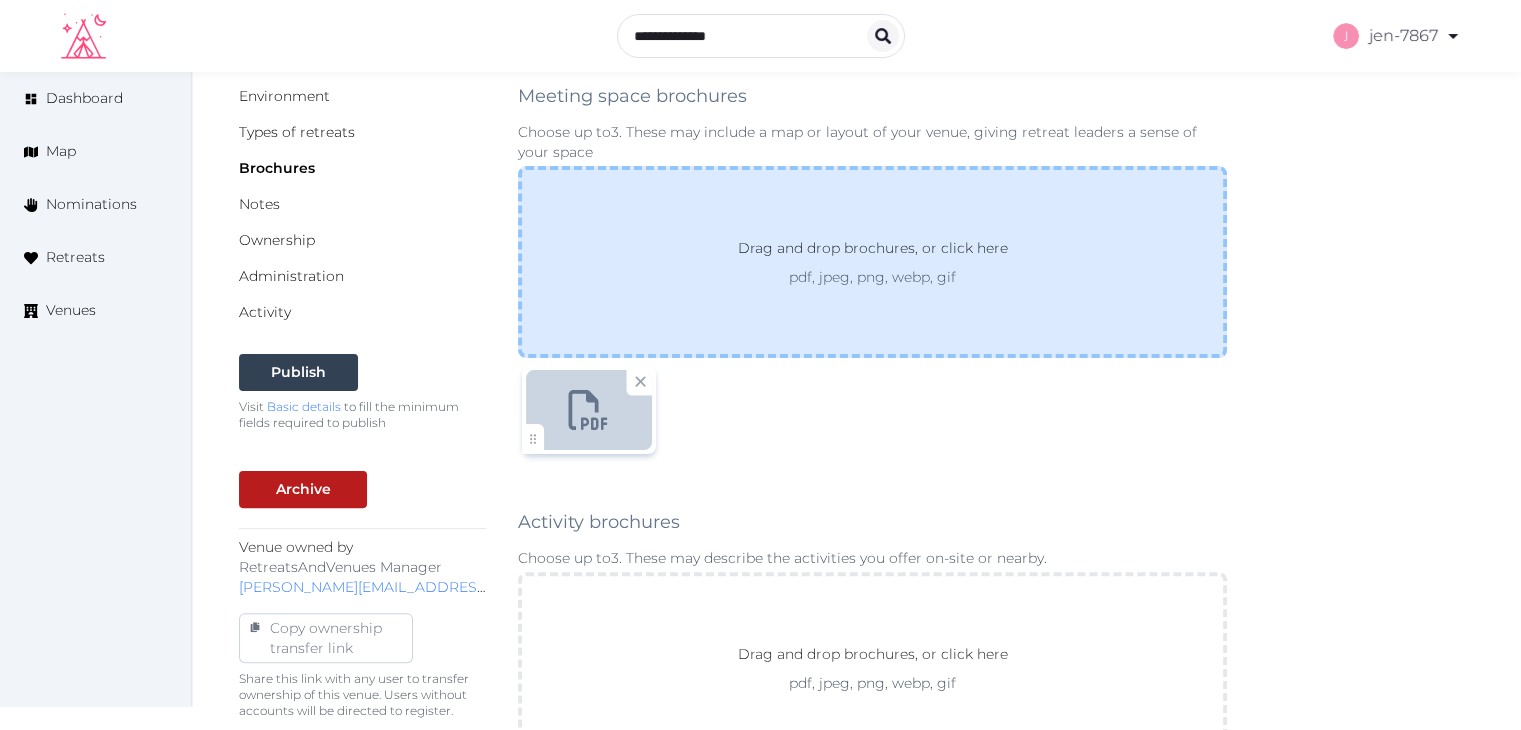 scroll, scrollTop: 1100, scrollLeft: 0, axis: vertical 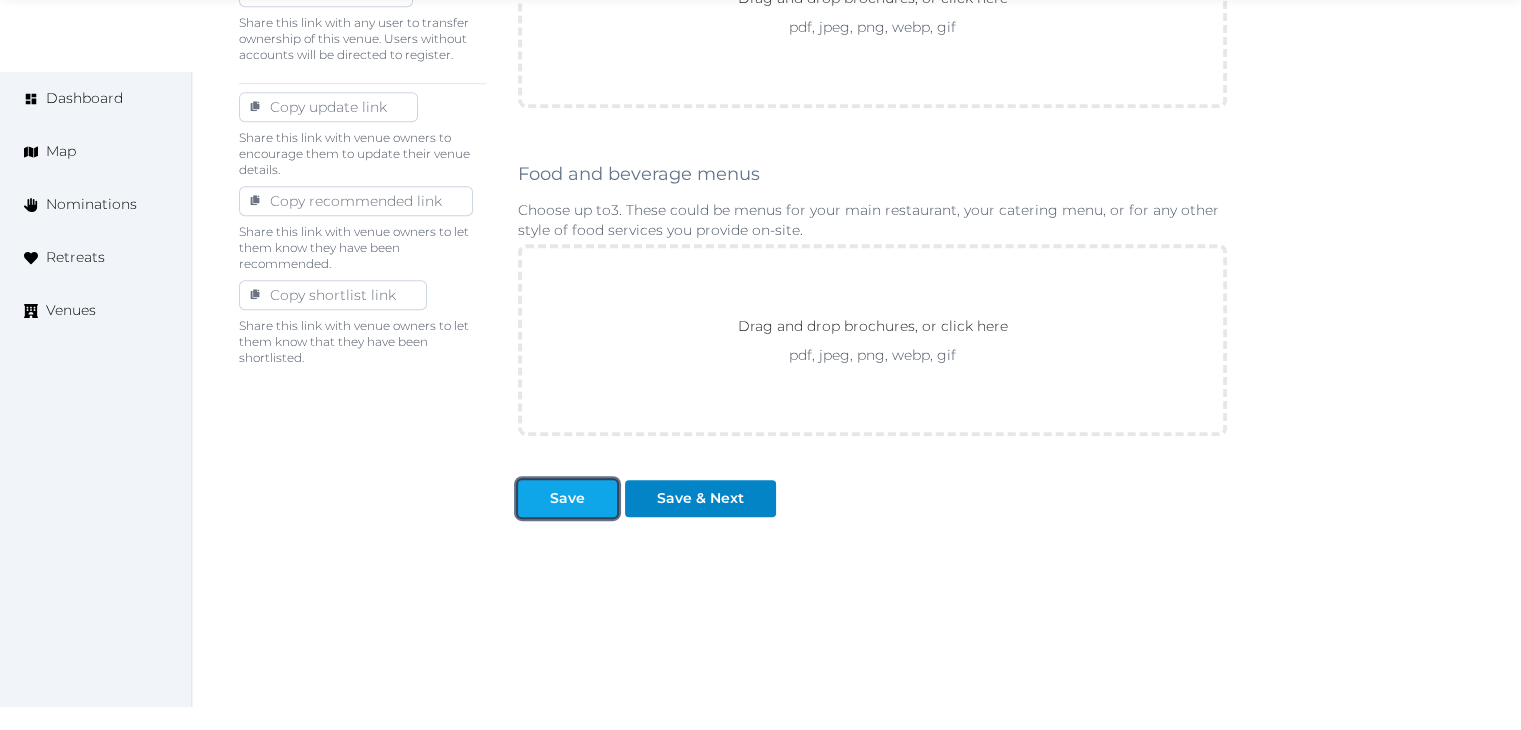 click on "Save" at bounding box center [567, 498] 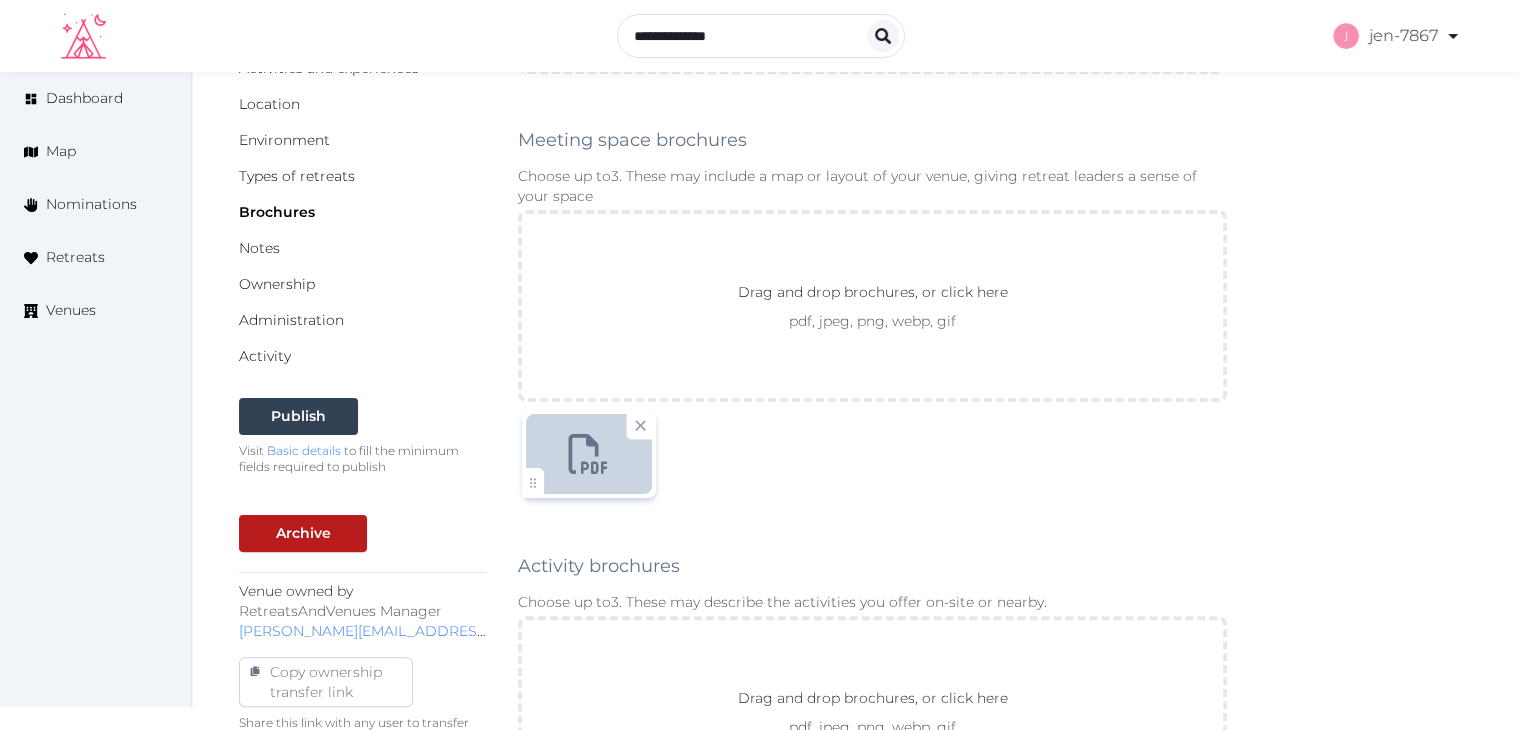 scroll, scrollTop: 0, scrollLeft: 0, axis: both 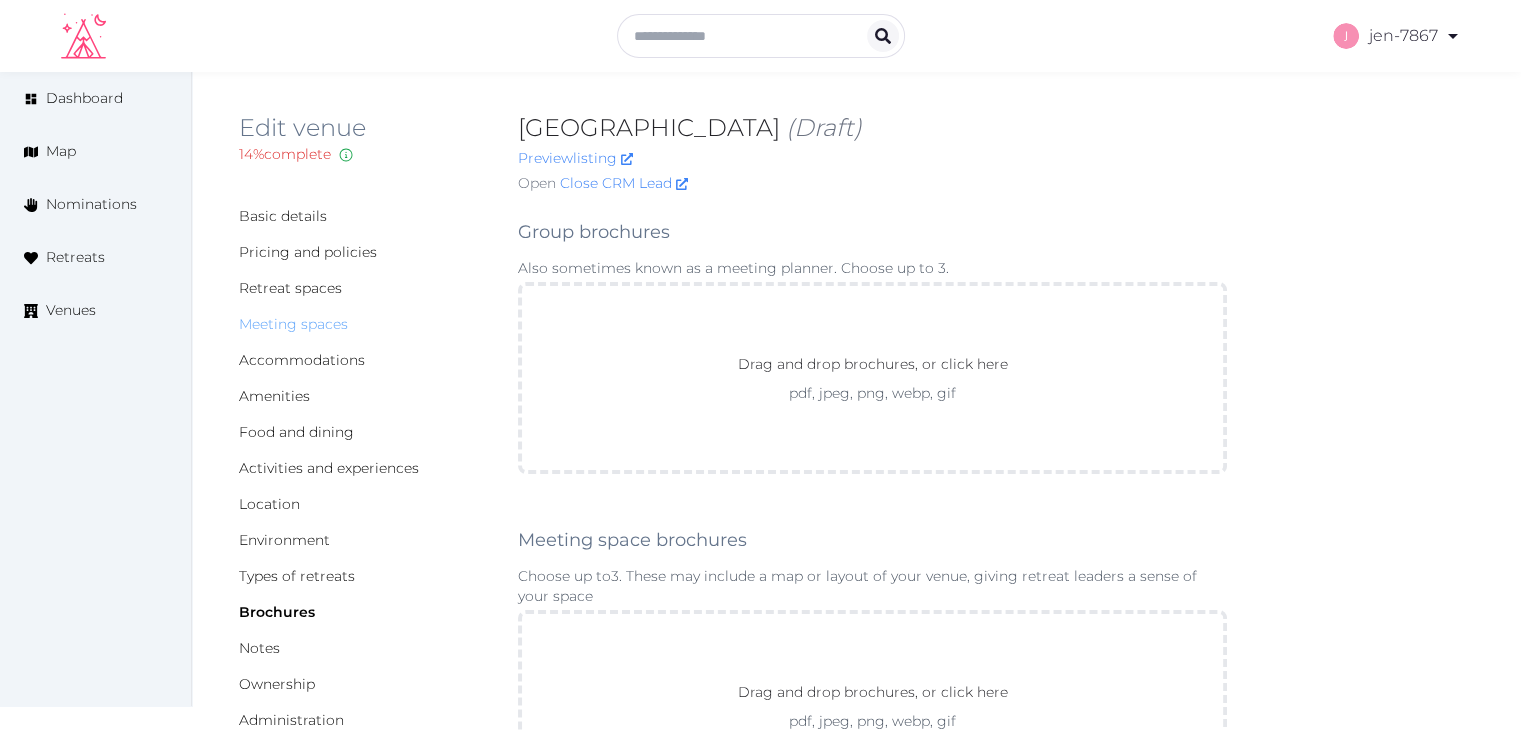 click on "Meeting spaces" at bounding box center (293, 324) 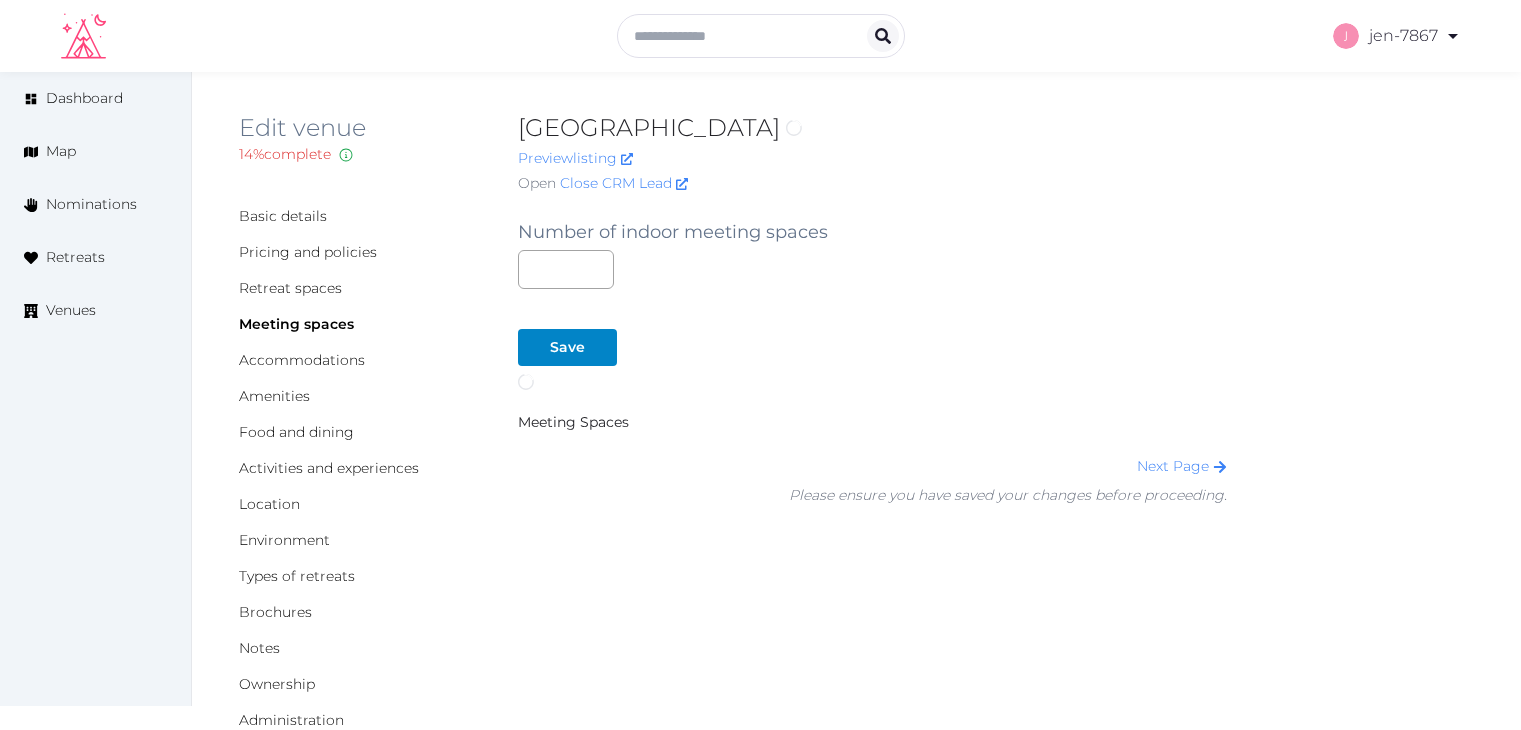 scroll, scrollTop: 0, scrollLeft: 0, axis: both 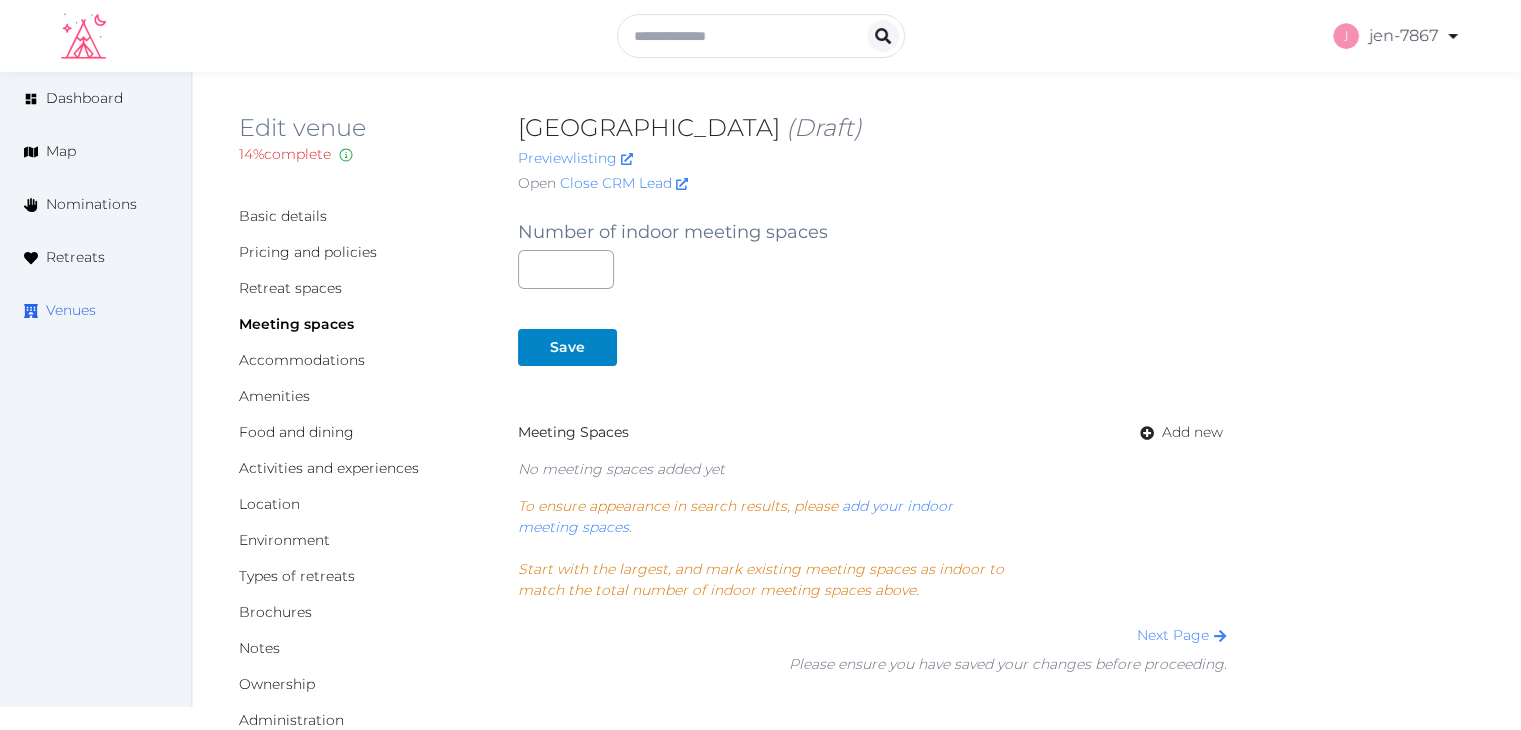 click on "Venues" at bounding box center [71, 310] 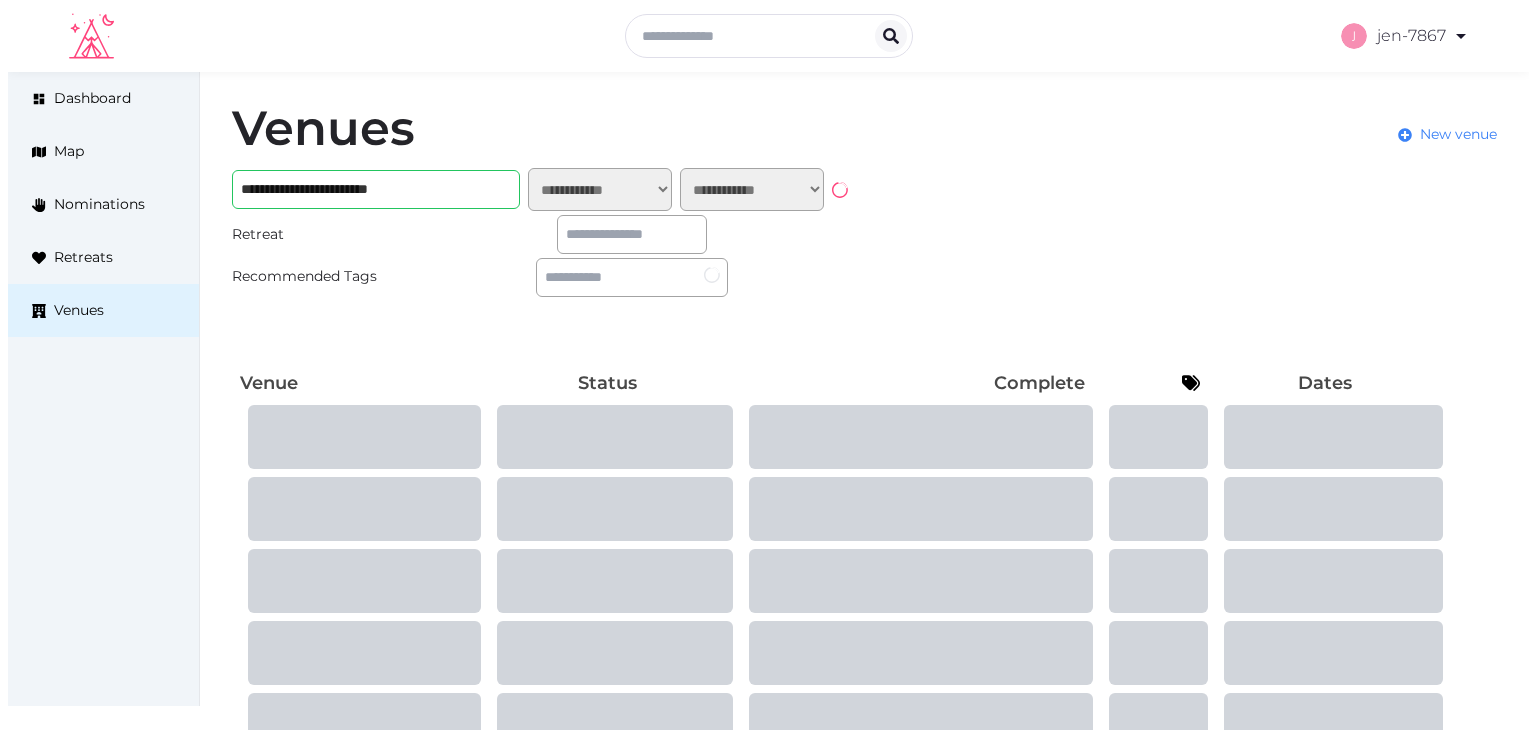 scroll, scrollTop: 0, scrollLeft: 0, axis: both 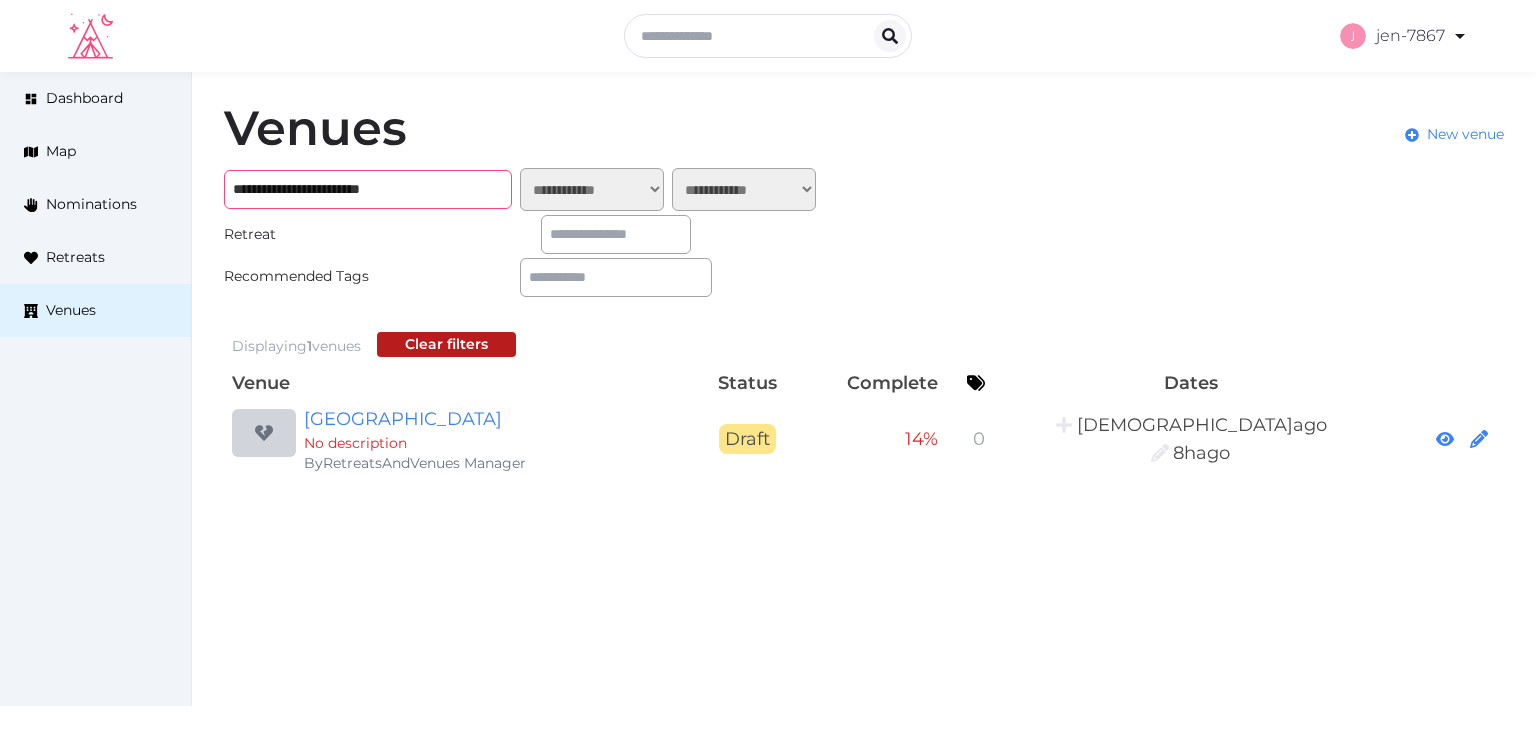 click on "**********" at bounding box center [368, 189] 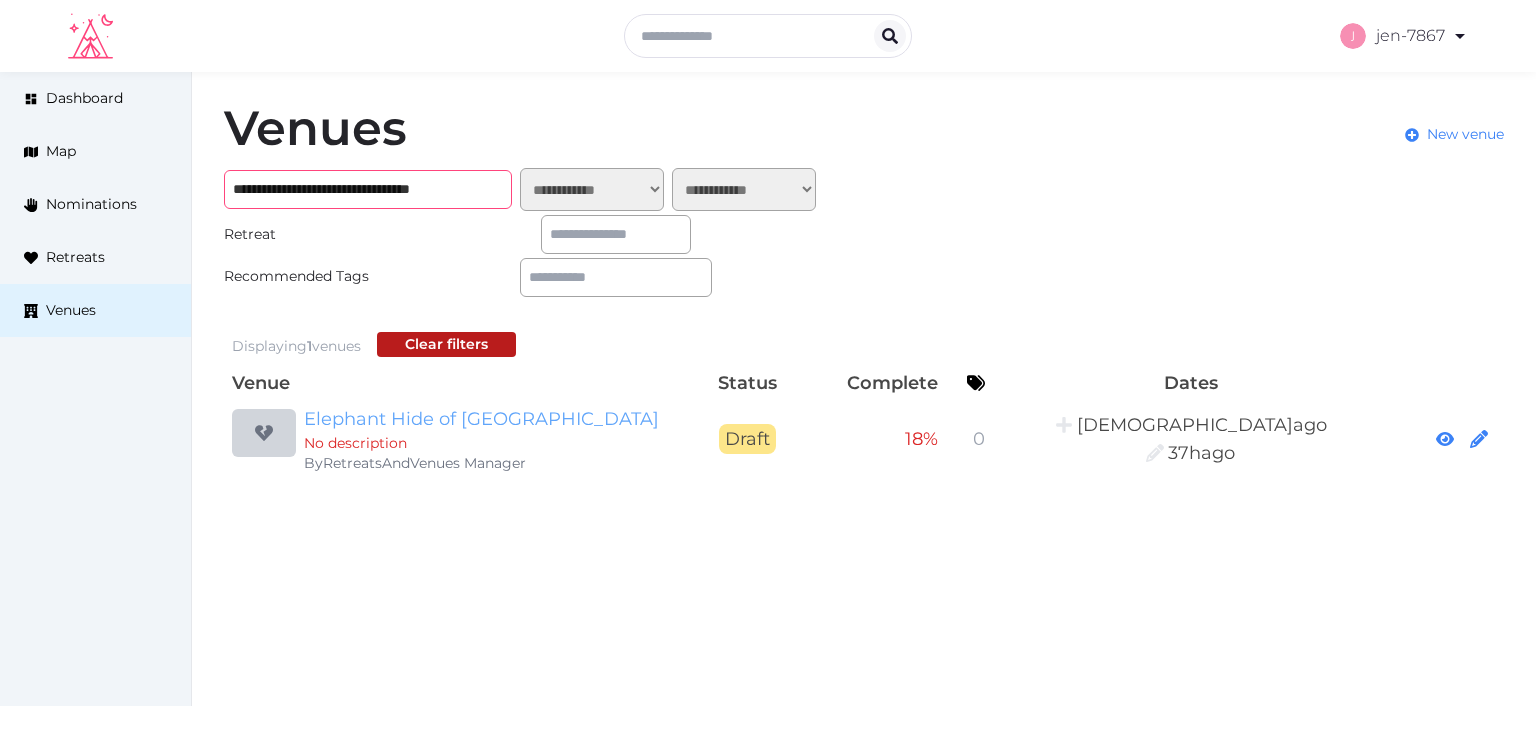 type on "**********" 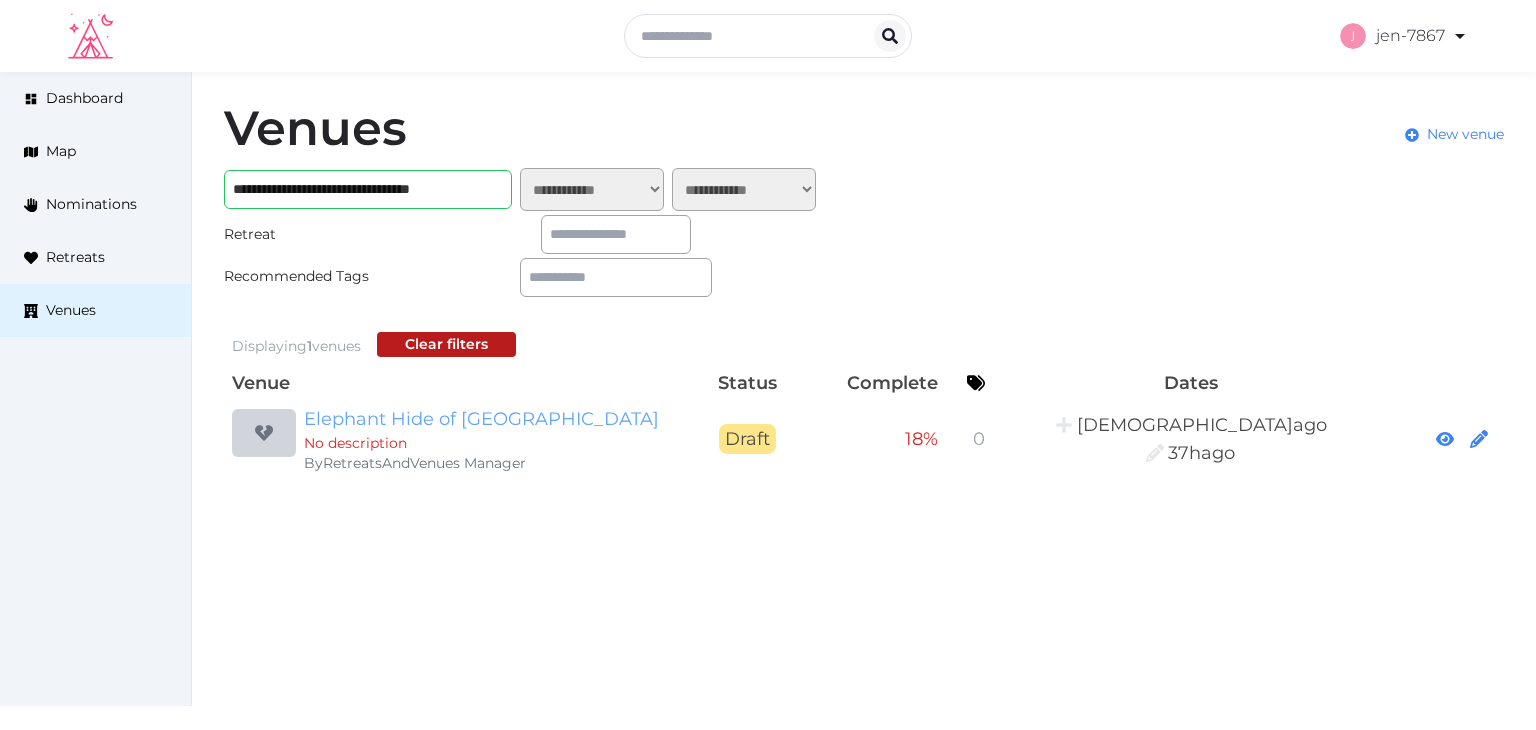click on "Elephant Hide of Knysna Guest Lodge" at bounding box center (496, 419) 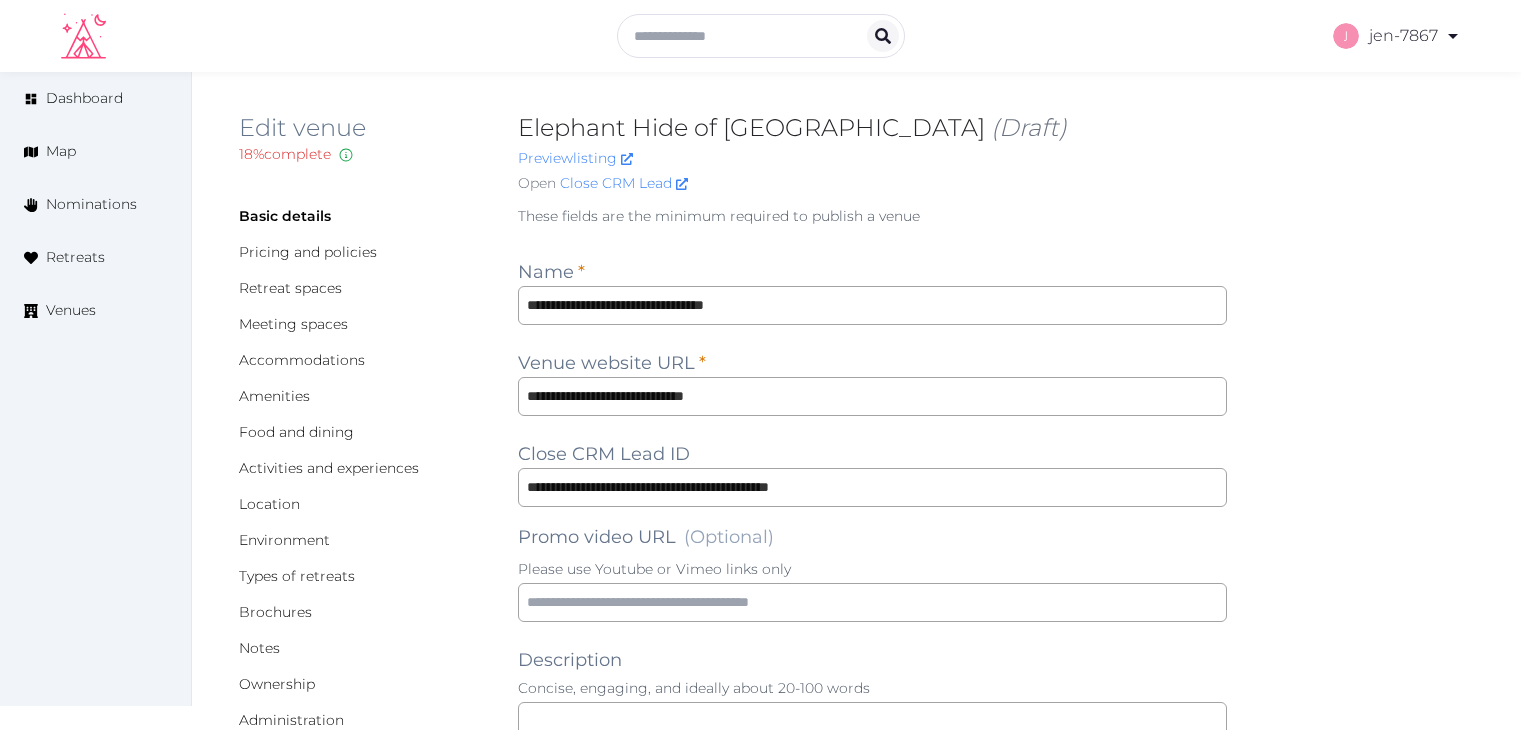 scroll, scrollTop: 0, scrollLeft: 0, axis: both 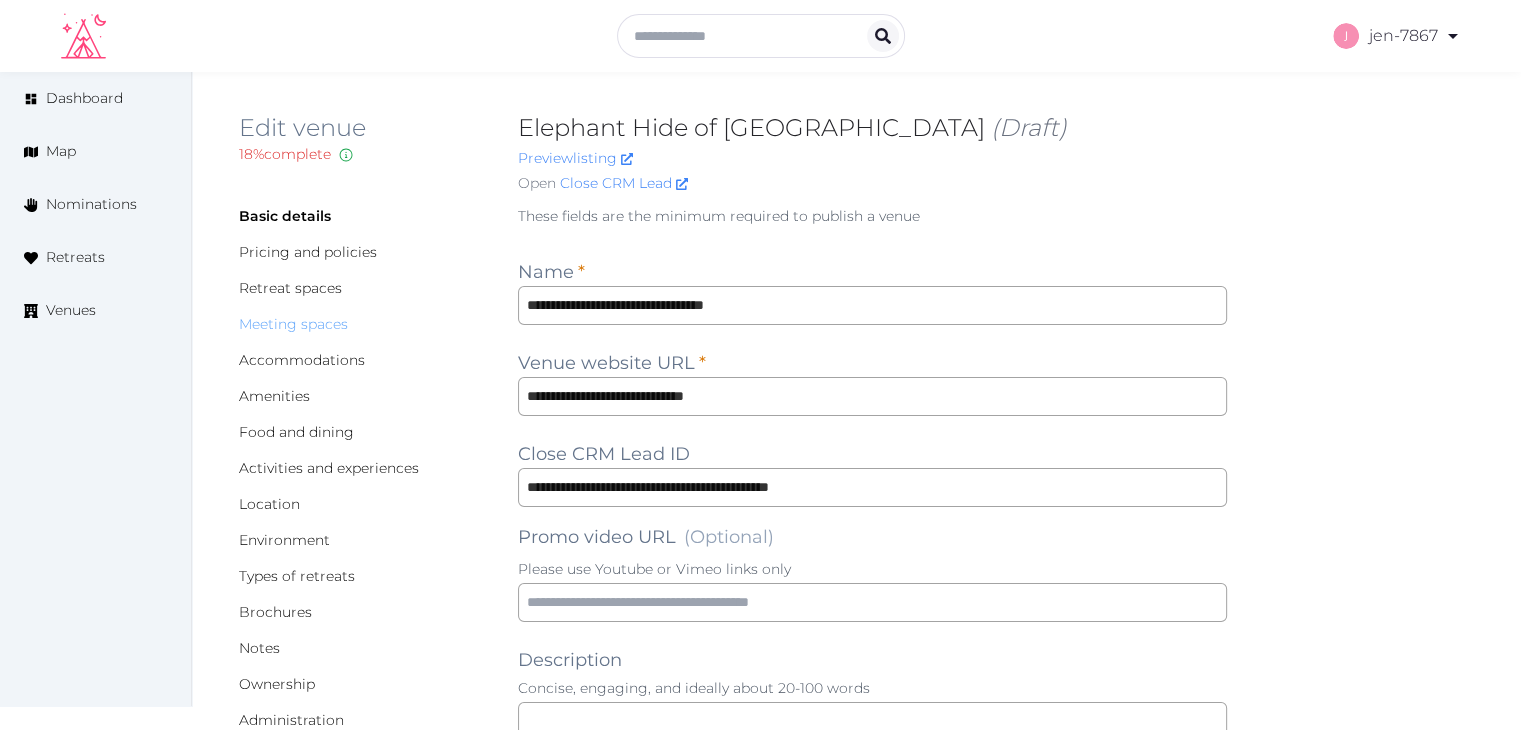 click on "Meeting spaces" at bounding box center [293, 324] 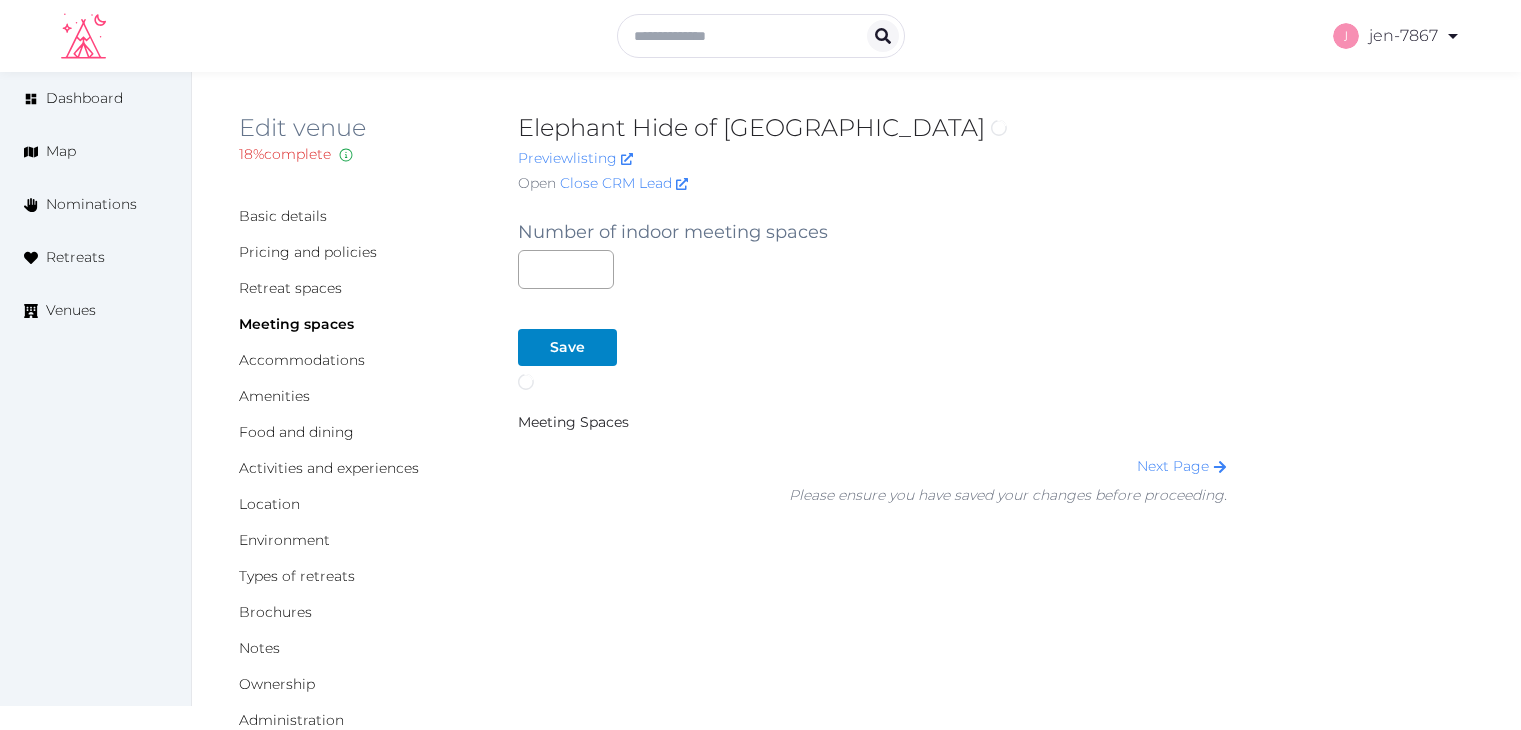 scroll, scrollTop: 0, scrollLeft: 0, axis: both 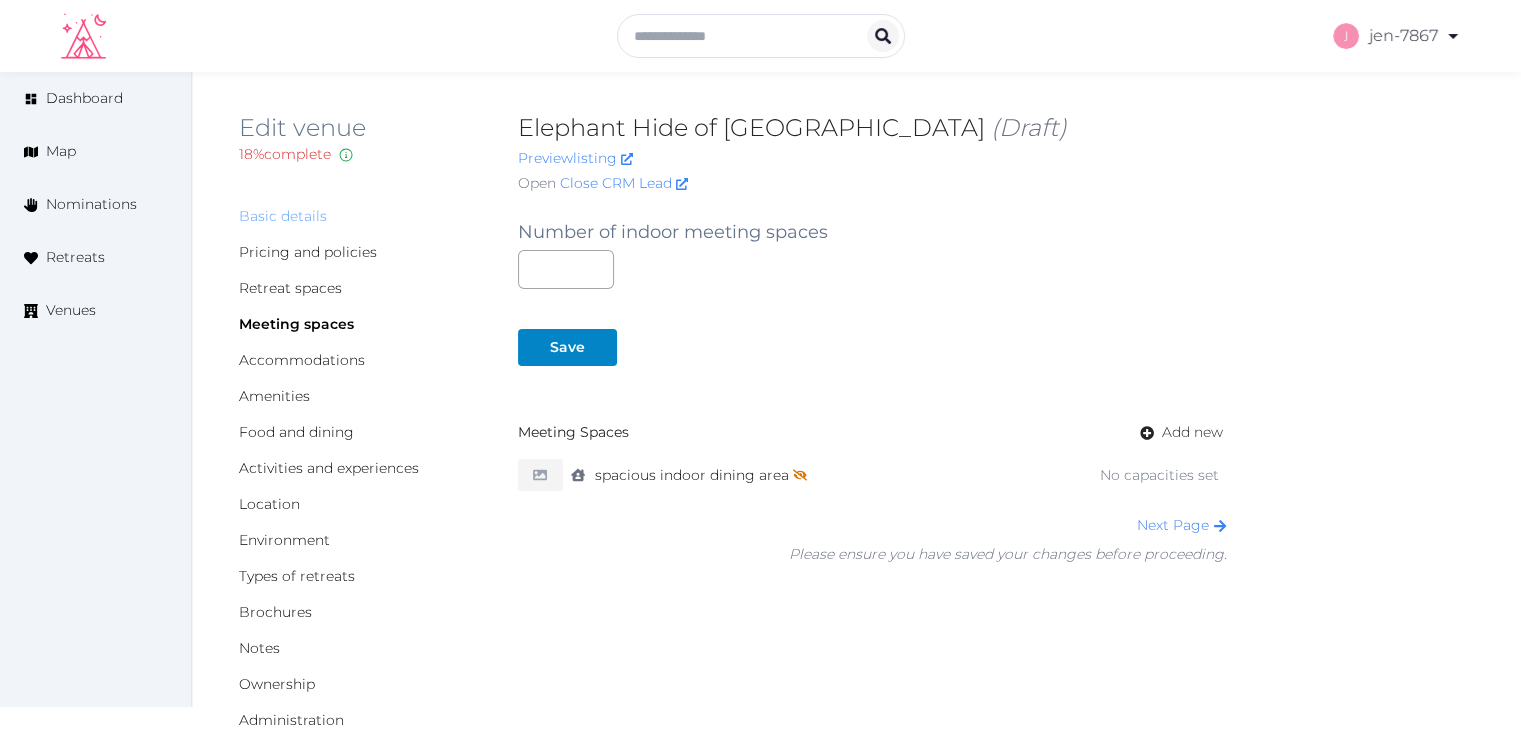 click on "Basic details" at bounding box center (283, 216) 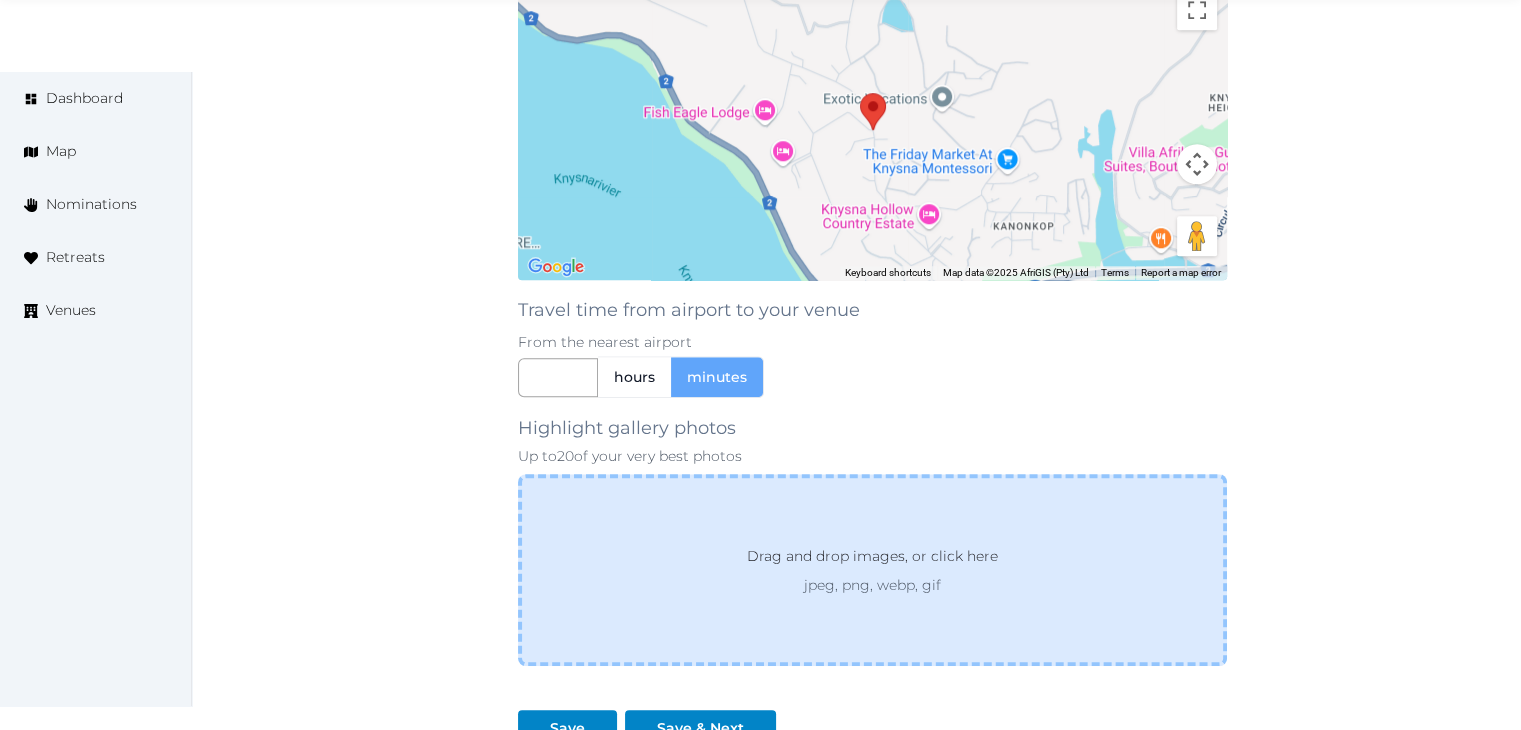 scroll, scrollTop: 1874, scrollLeft: 0, axis: vertical 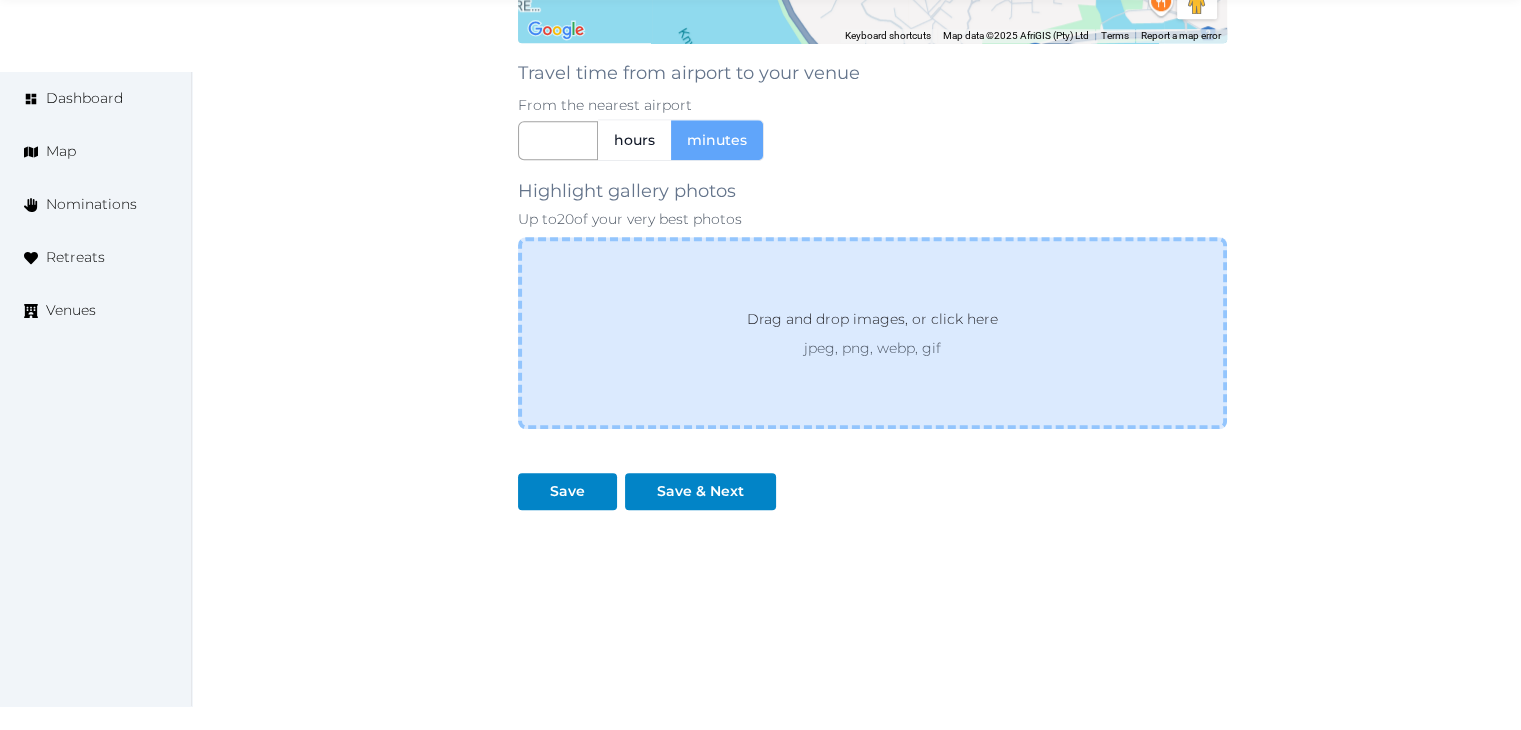 click on "Drag and drop images, or click here jpeg, png, webp, gif" at bounding box center [872, 333] 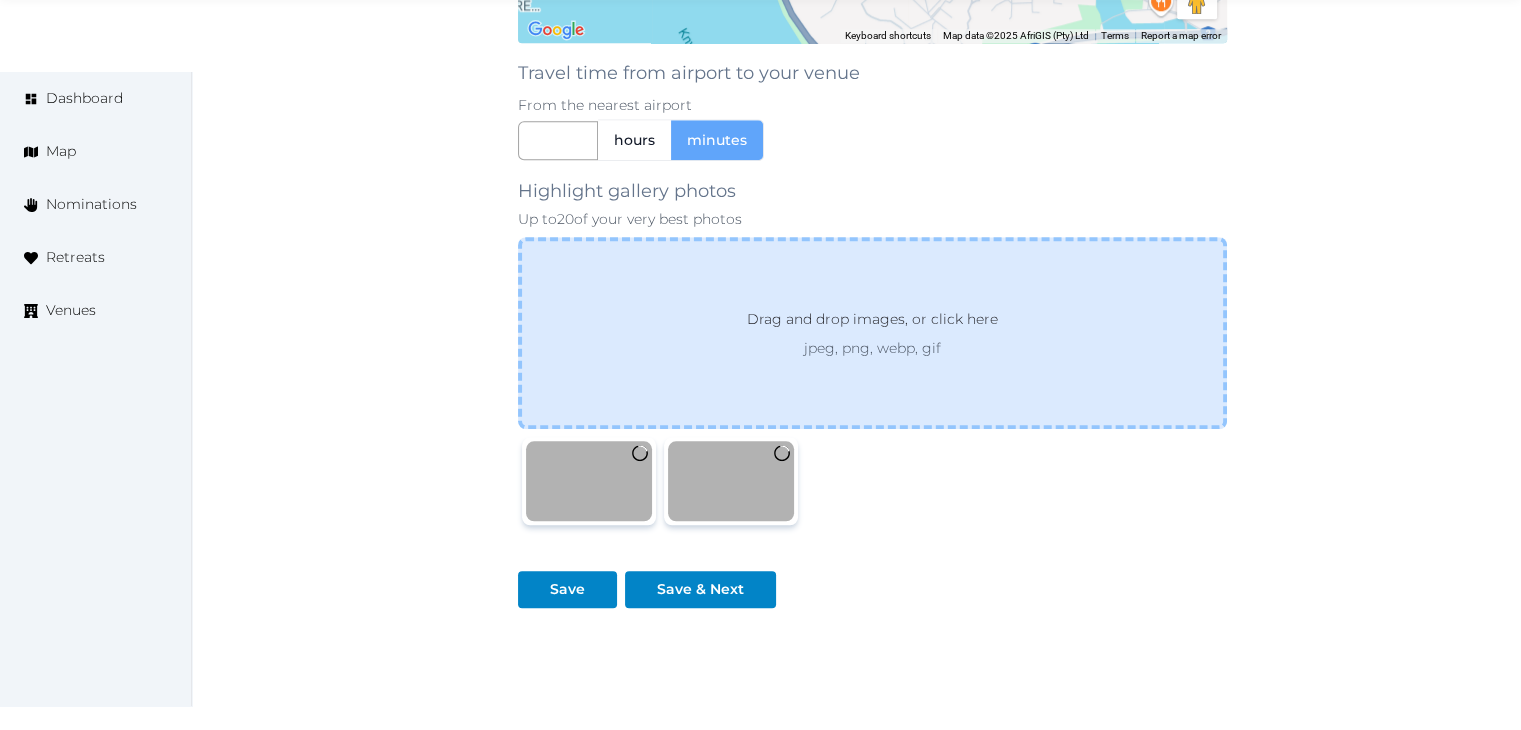 click on "Drag and drop images, or click here jpeg, png, webp, gif" at bounding box center [872, 333] 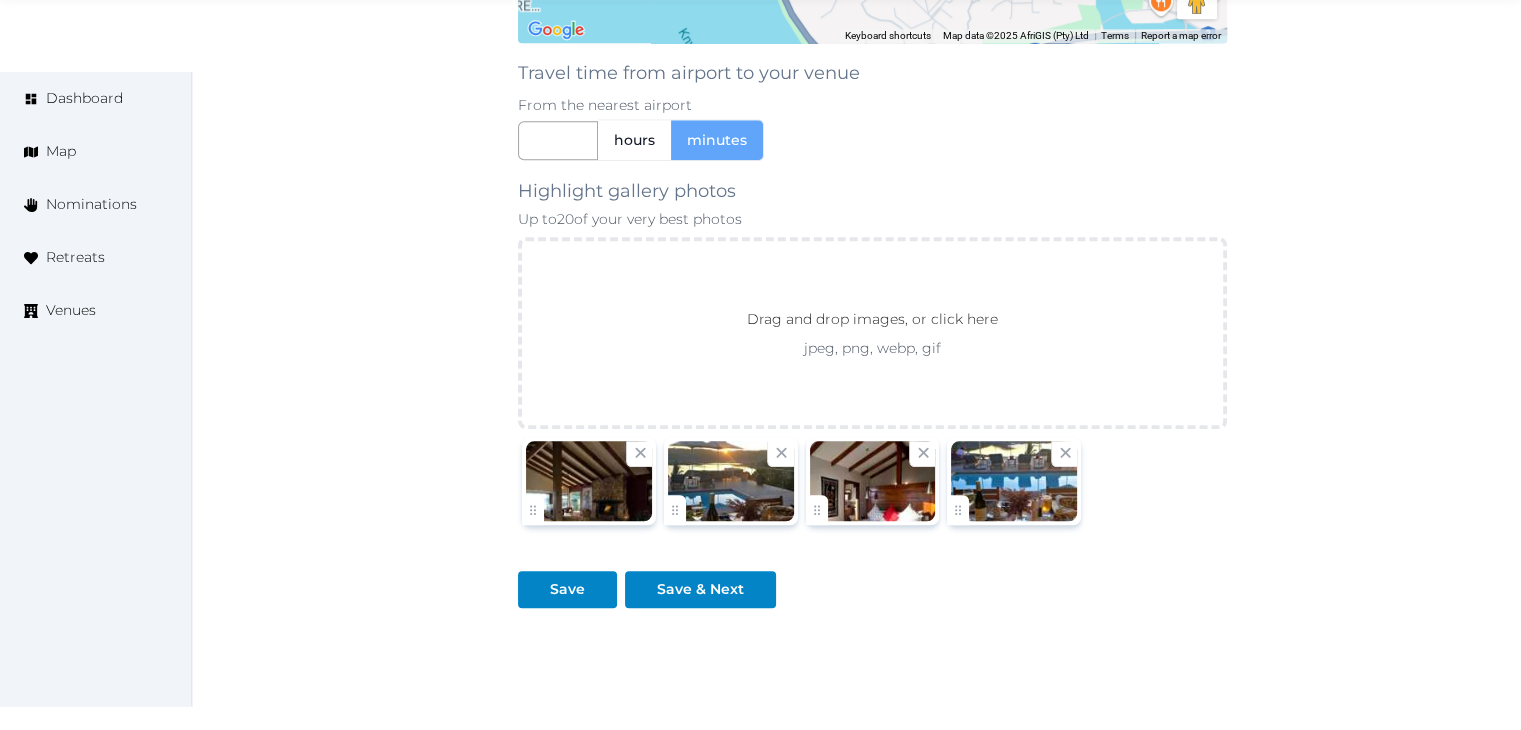 click 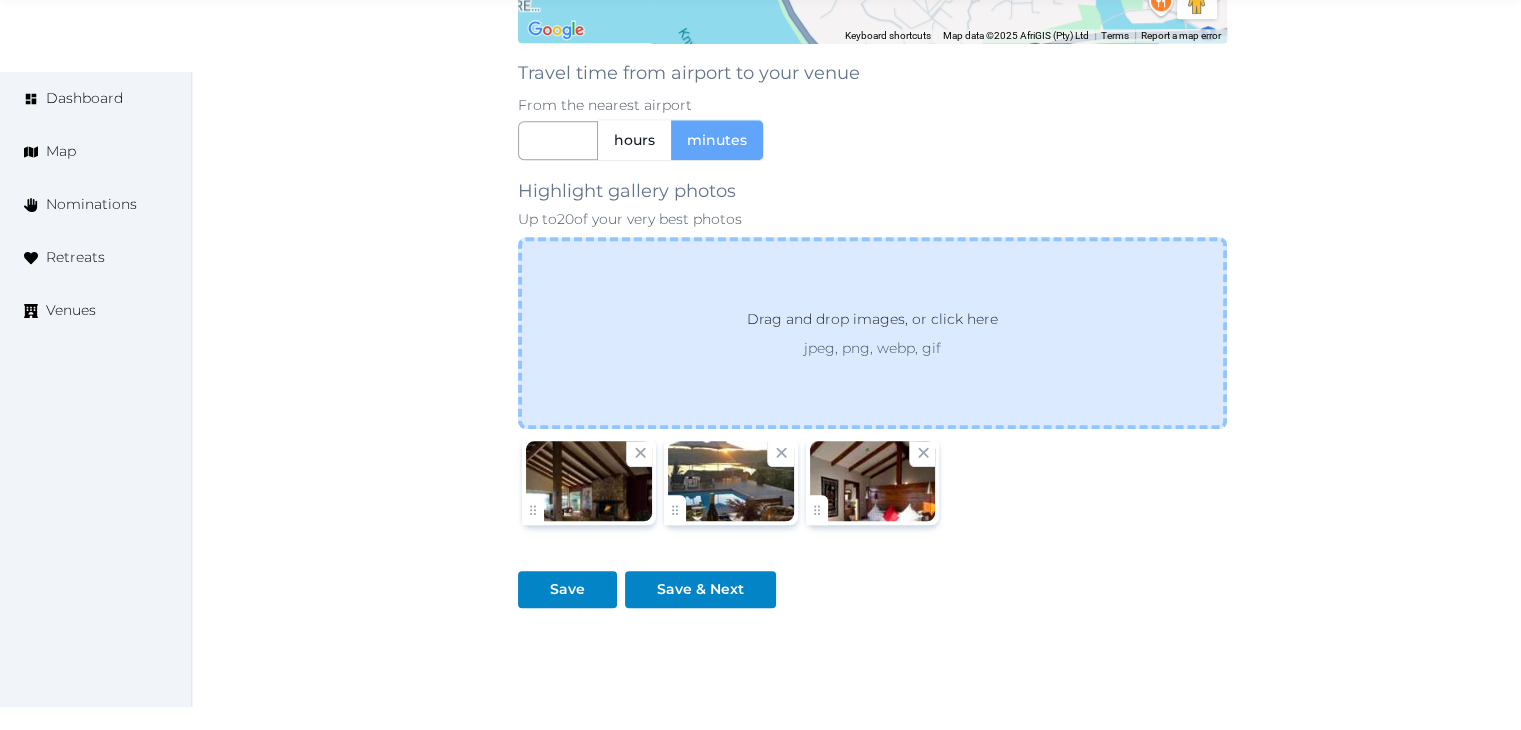 click on "Drag and drop images, or click here" at bounding box center (872, 323) 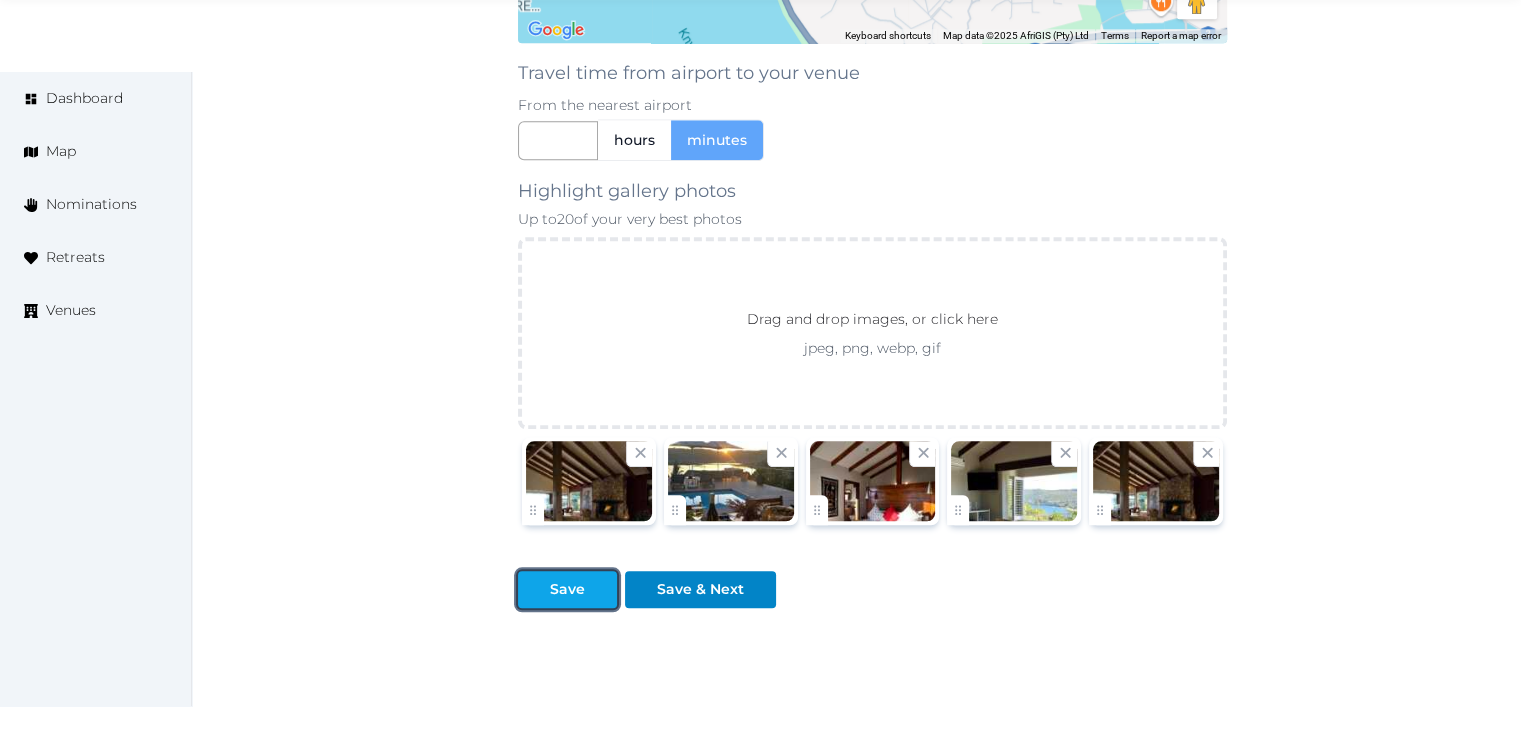 click on "Save" at bounding box center [567, 589] 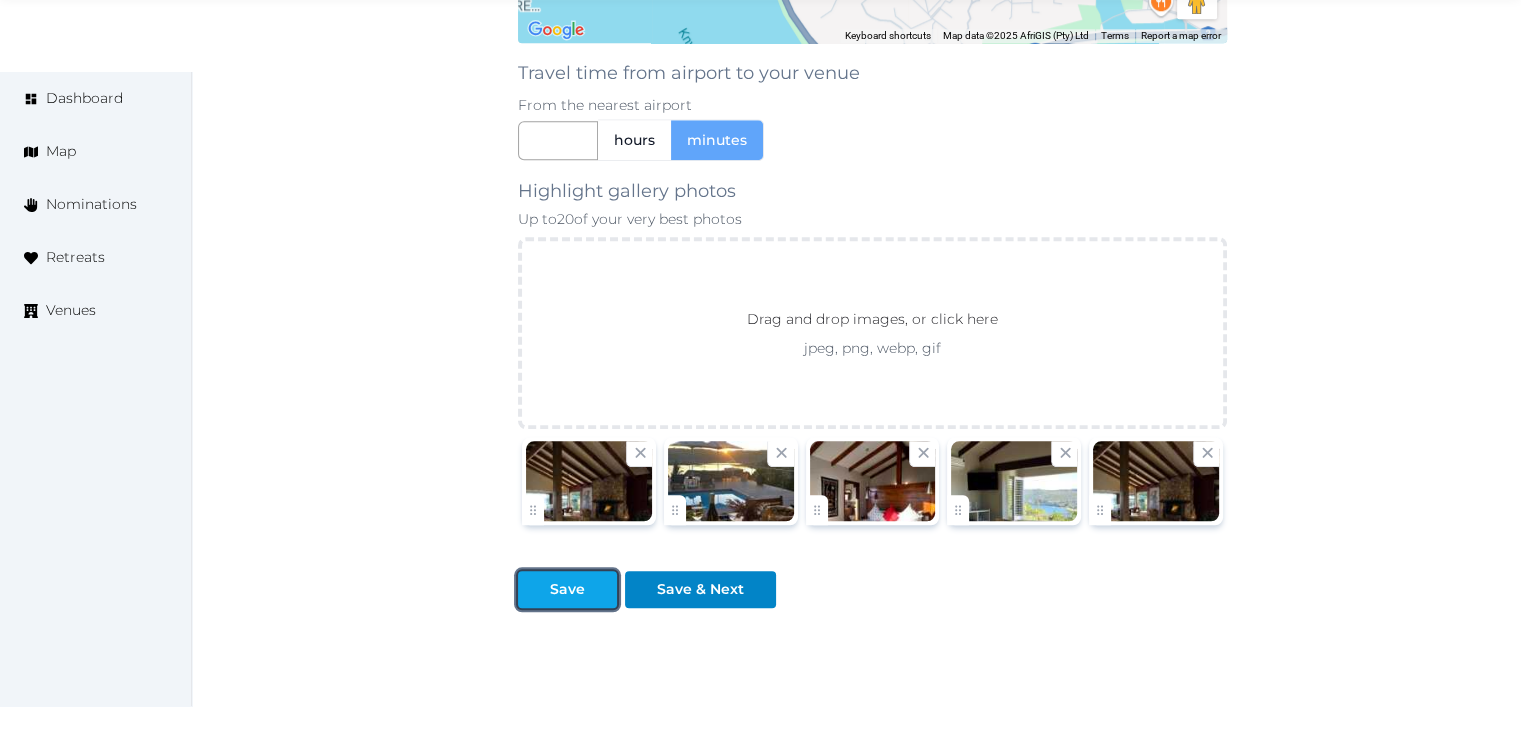 click on "Save" at bounding box center (567, 589) 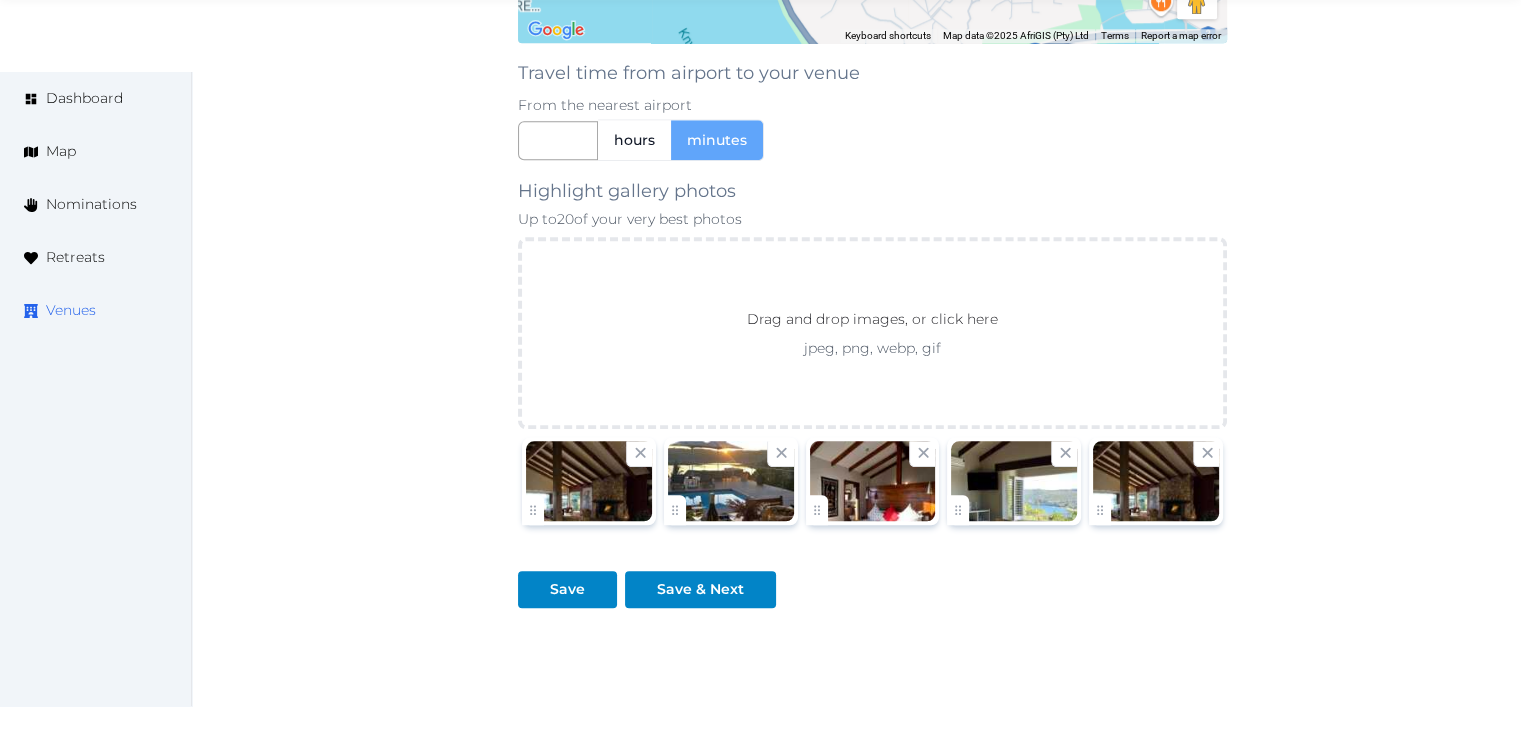 click on "Venues" at bounding box center [71, 310] 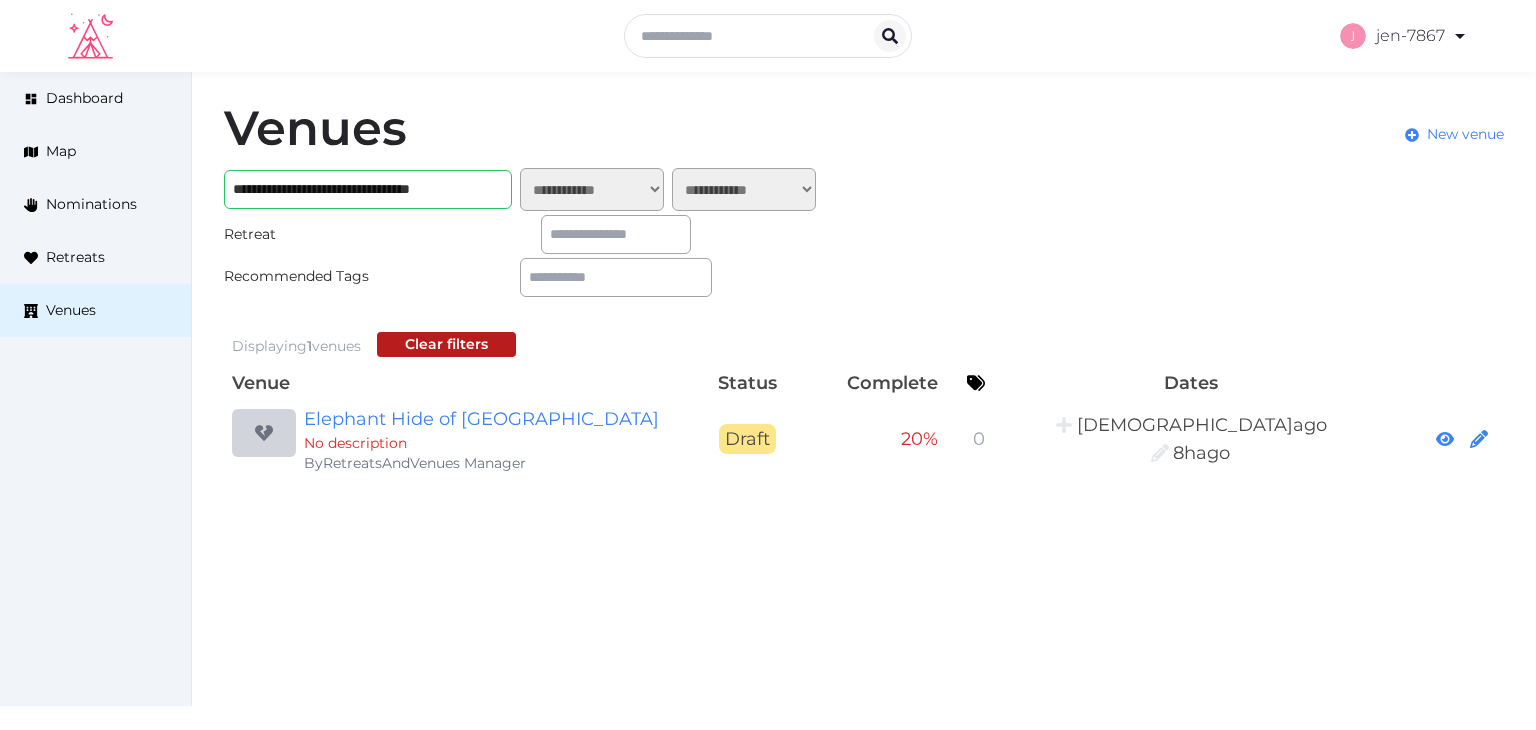 scroll, scrollTop: 0, scrollLeft: 0, axis: both 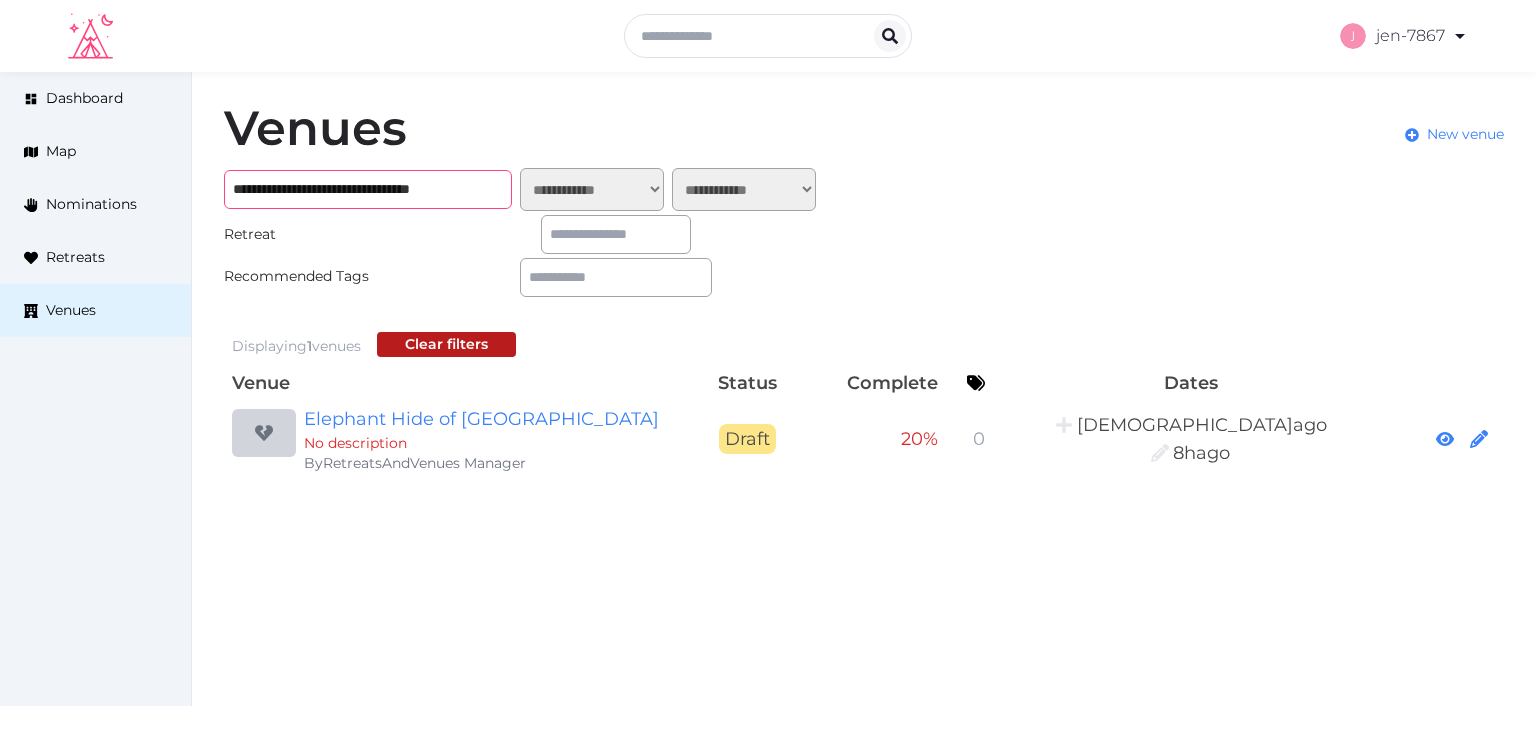 click on "**********" at bounding box center (368, 189) 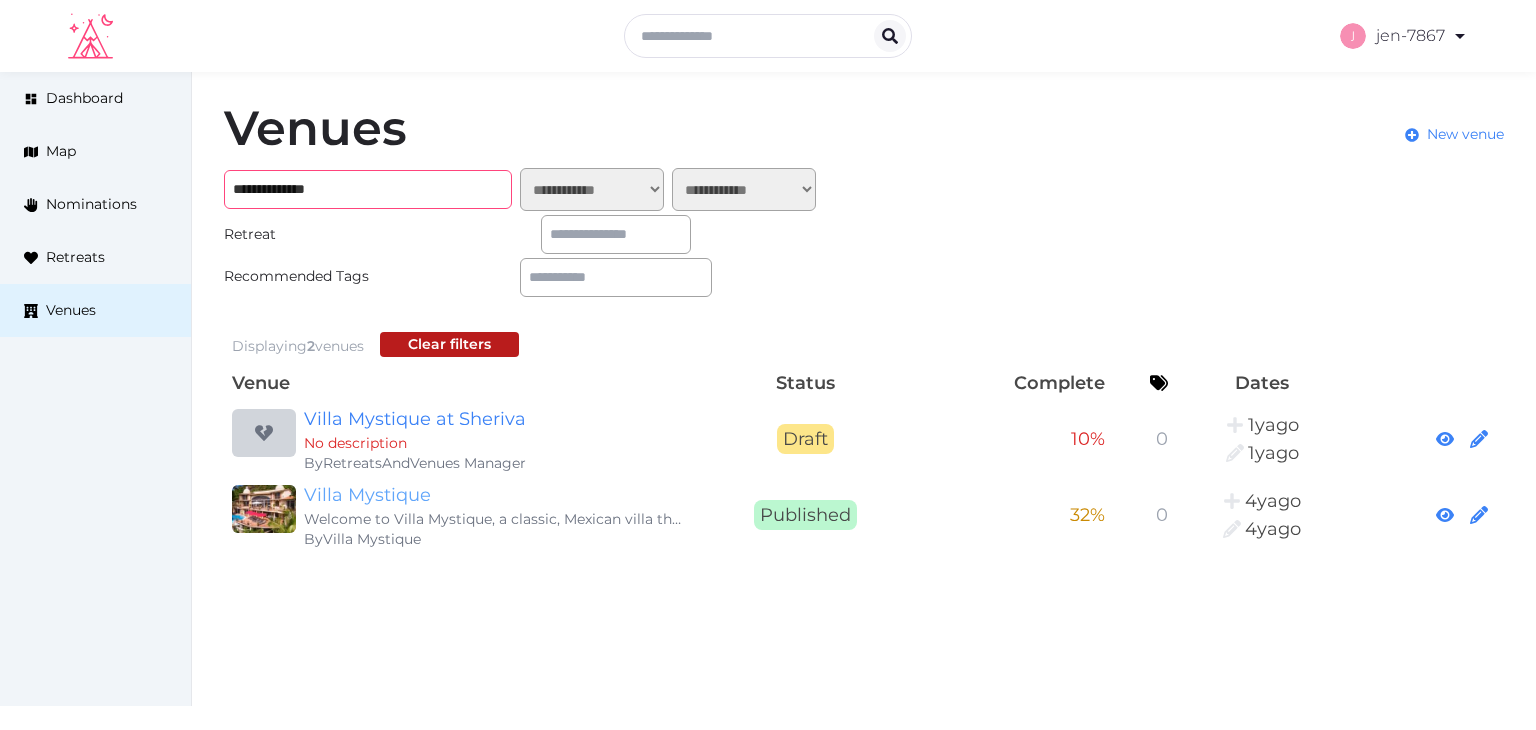 type on "**********" 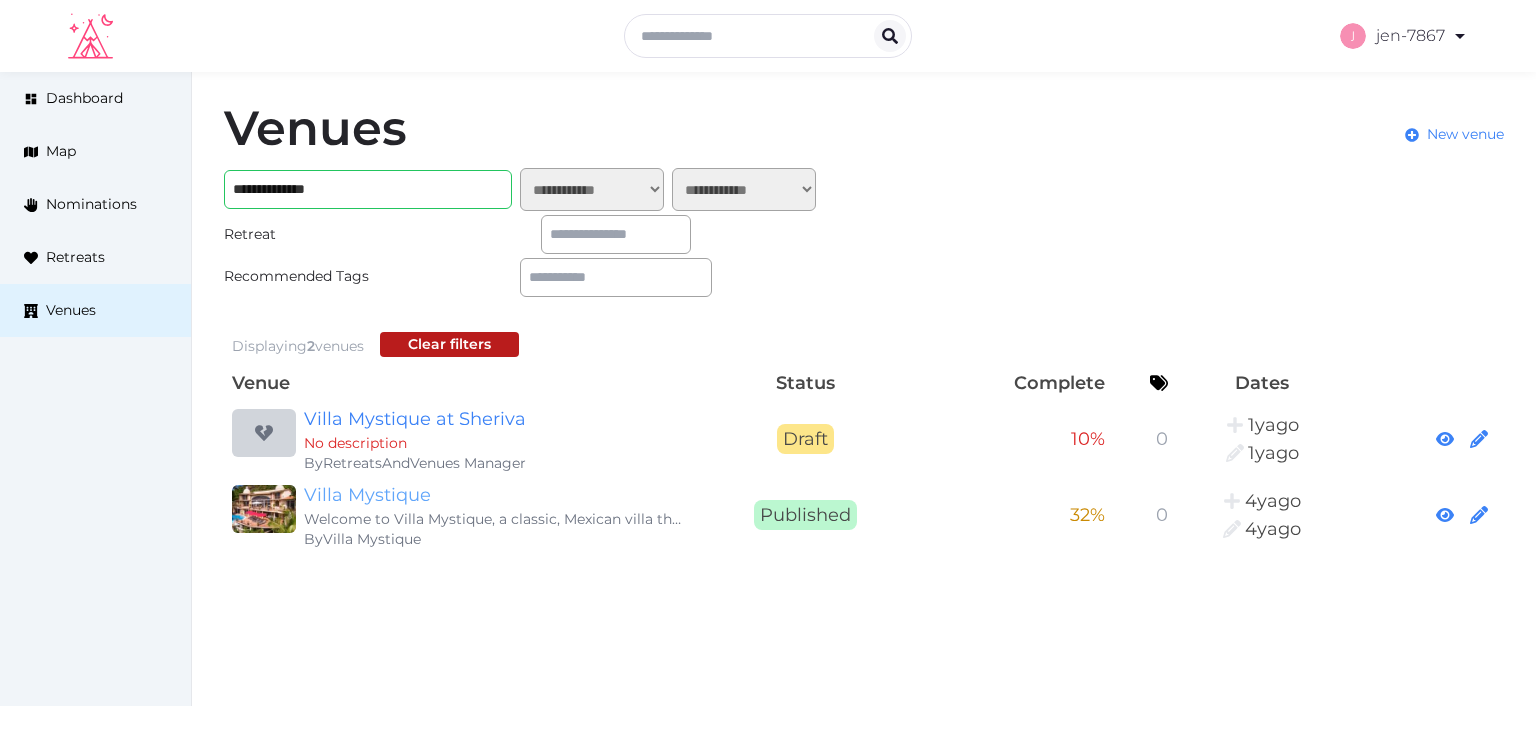 click on "Villa Mystique" at bounding box center (496, 495) 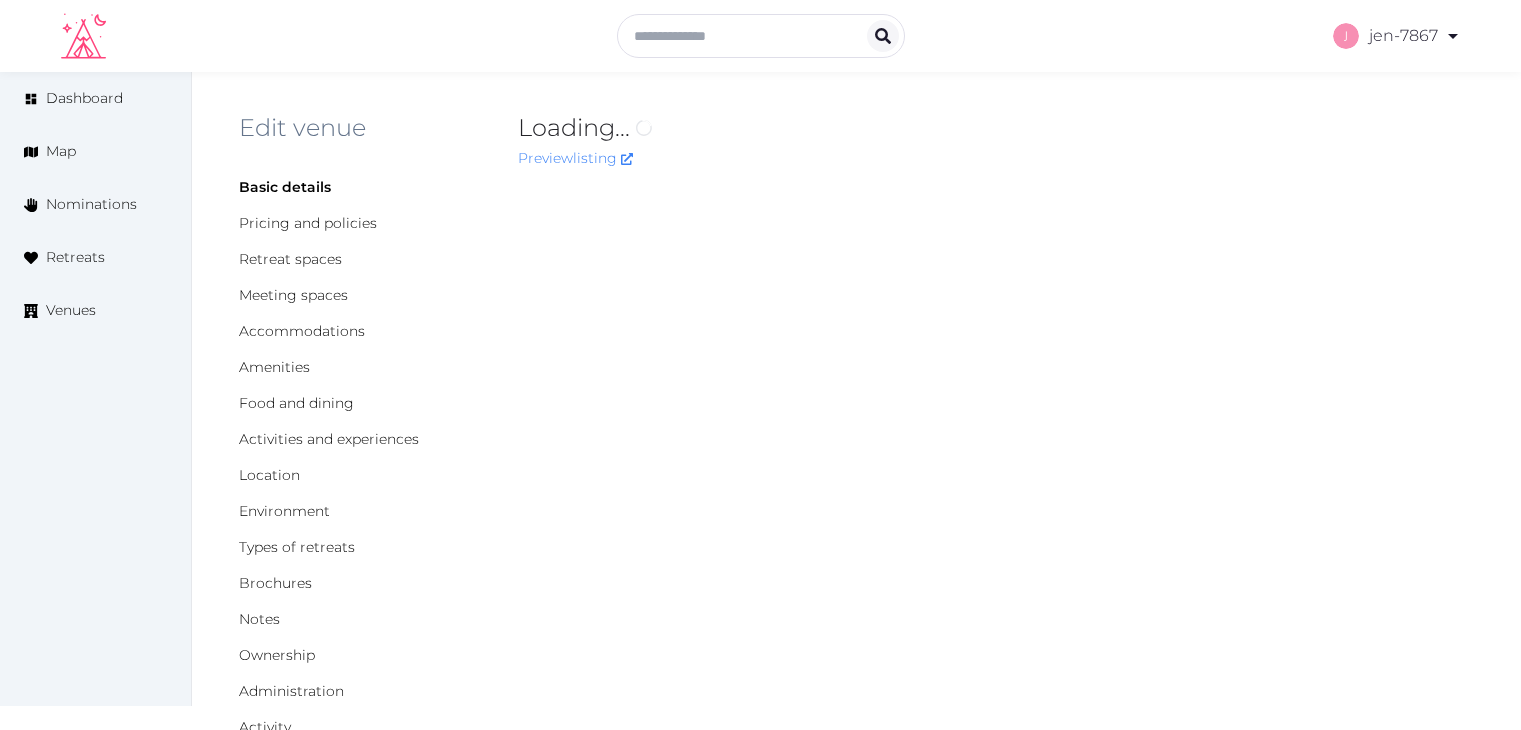 scroll, scrollTop: 0, scrollLeft: 0, axis: both 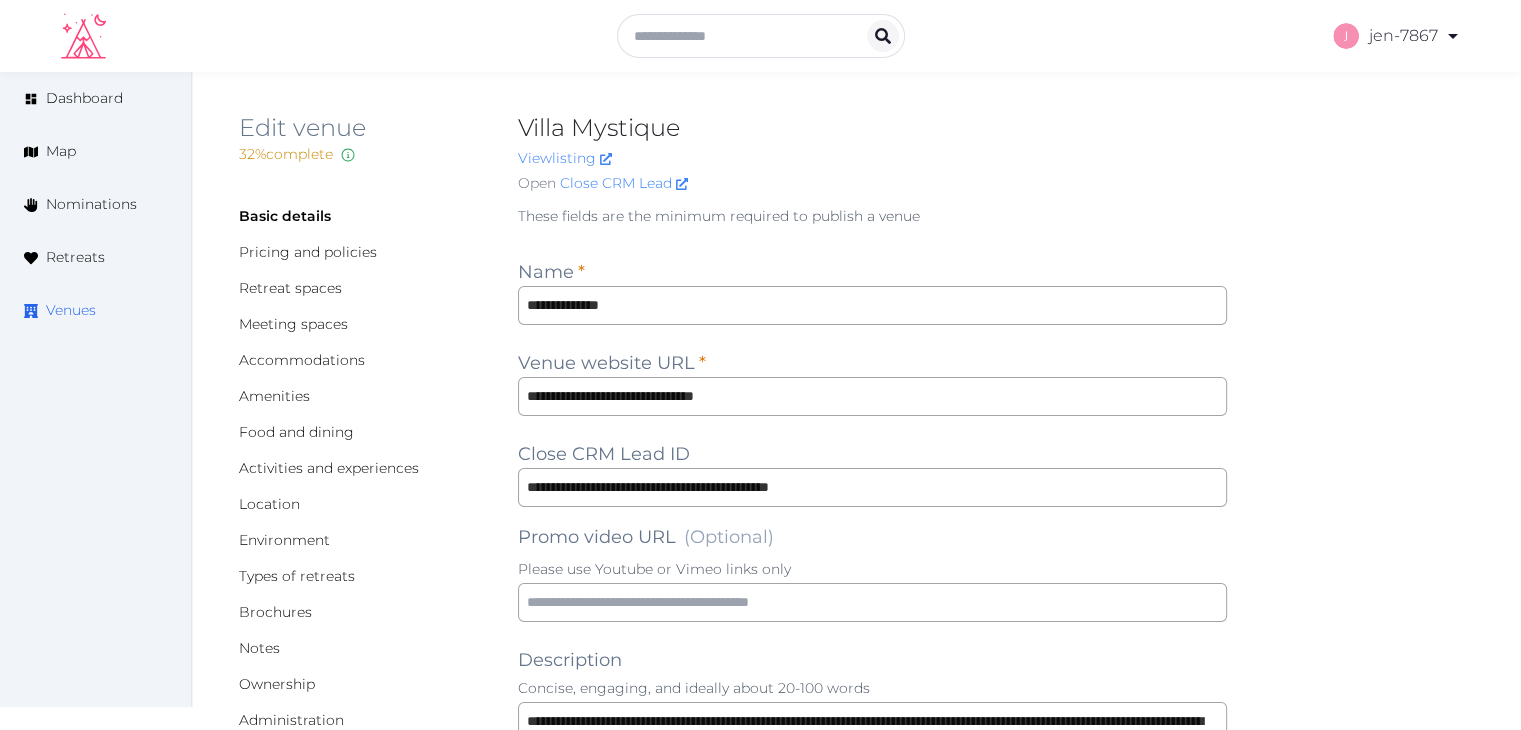 click on "Venues" at bounding box center (95, 310) 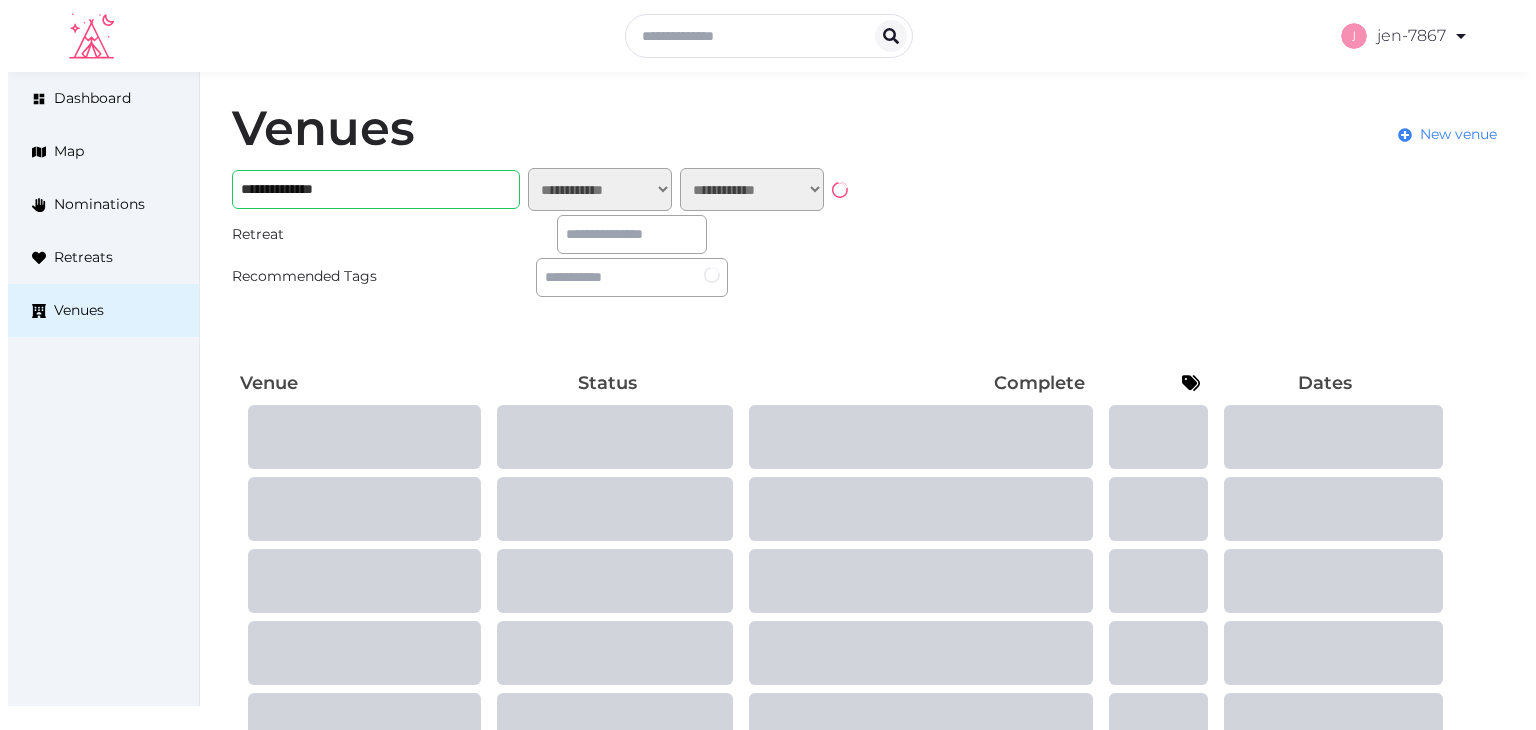 scroll, scrollTop: 0, scrollLeft: 0, axis: both 